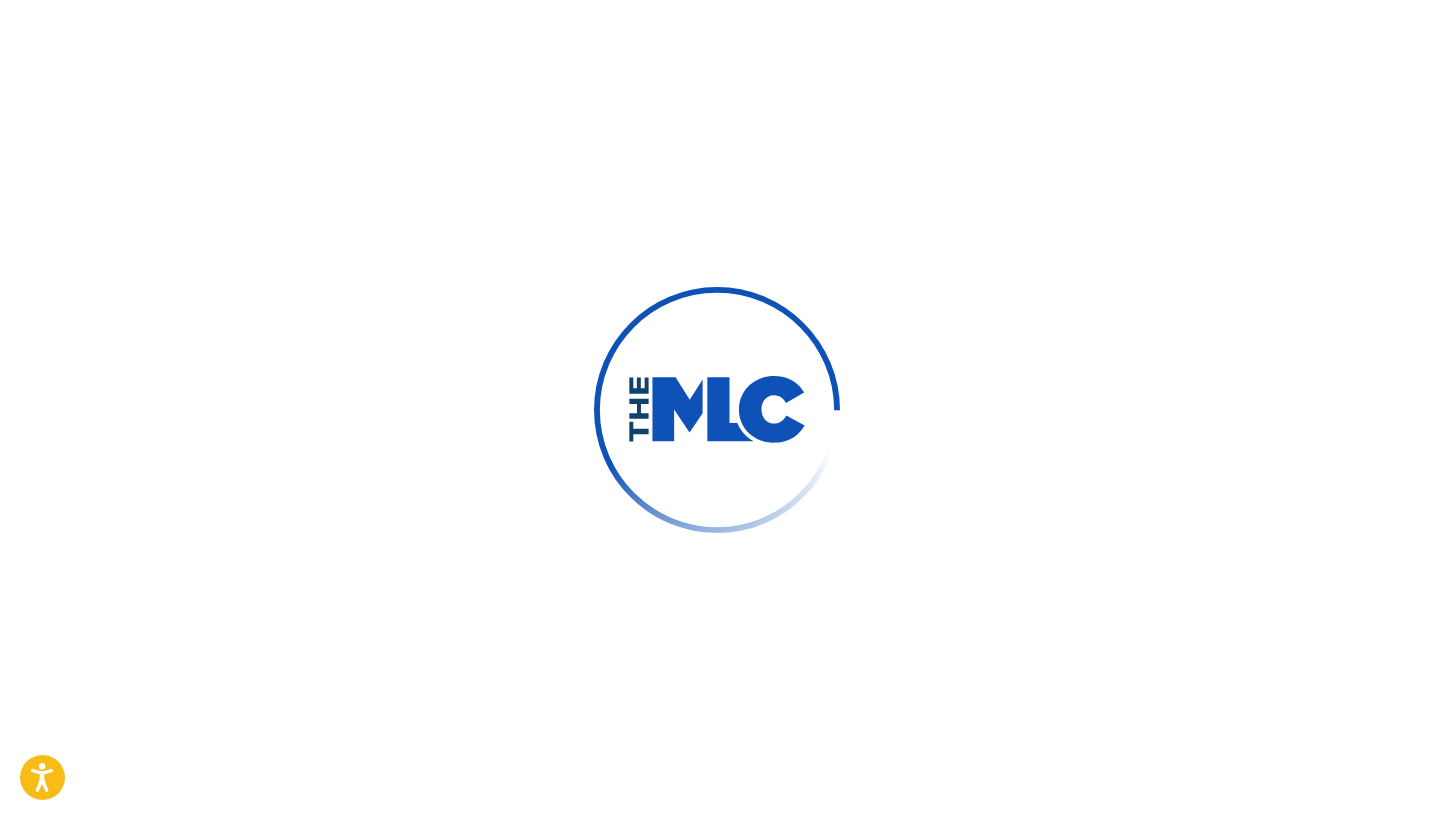 scroll, scrollTop: 0, scrollLeft: 0, axis: both 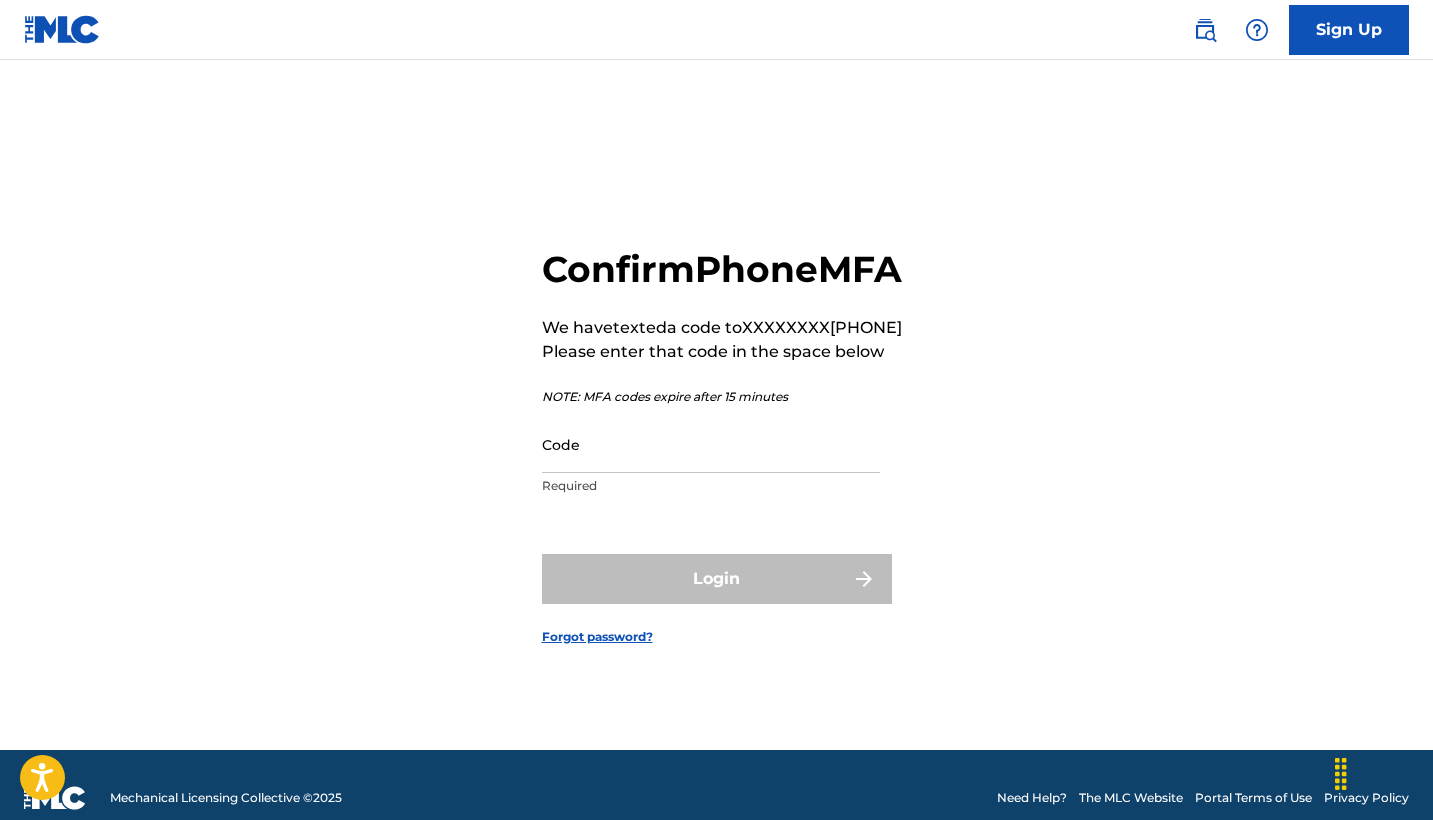 click on "Code" at bounding box center (711, 444) 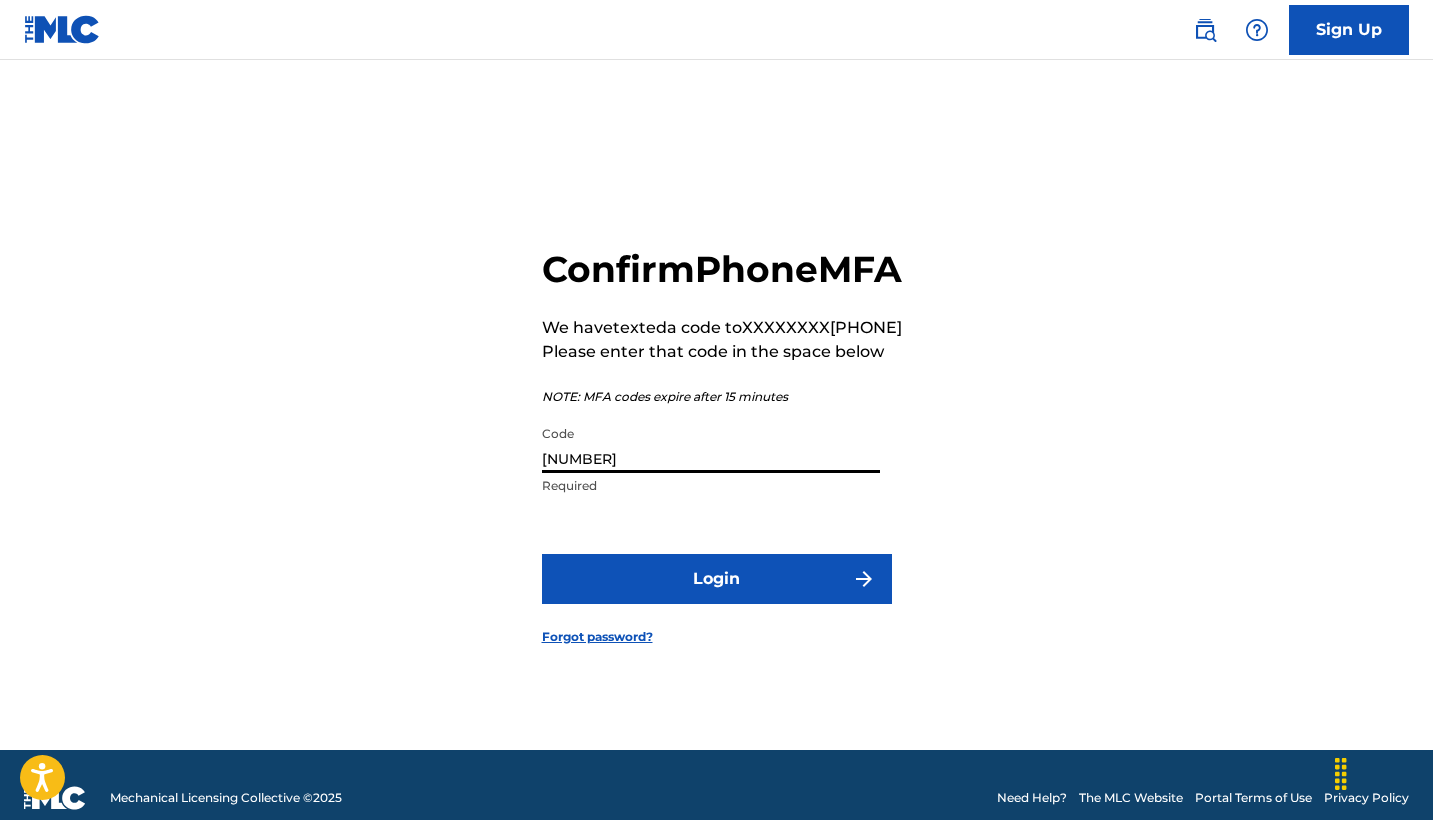 type on "[NUMBER]" 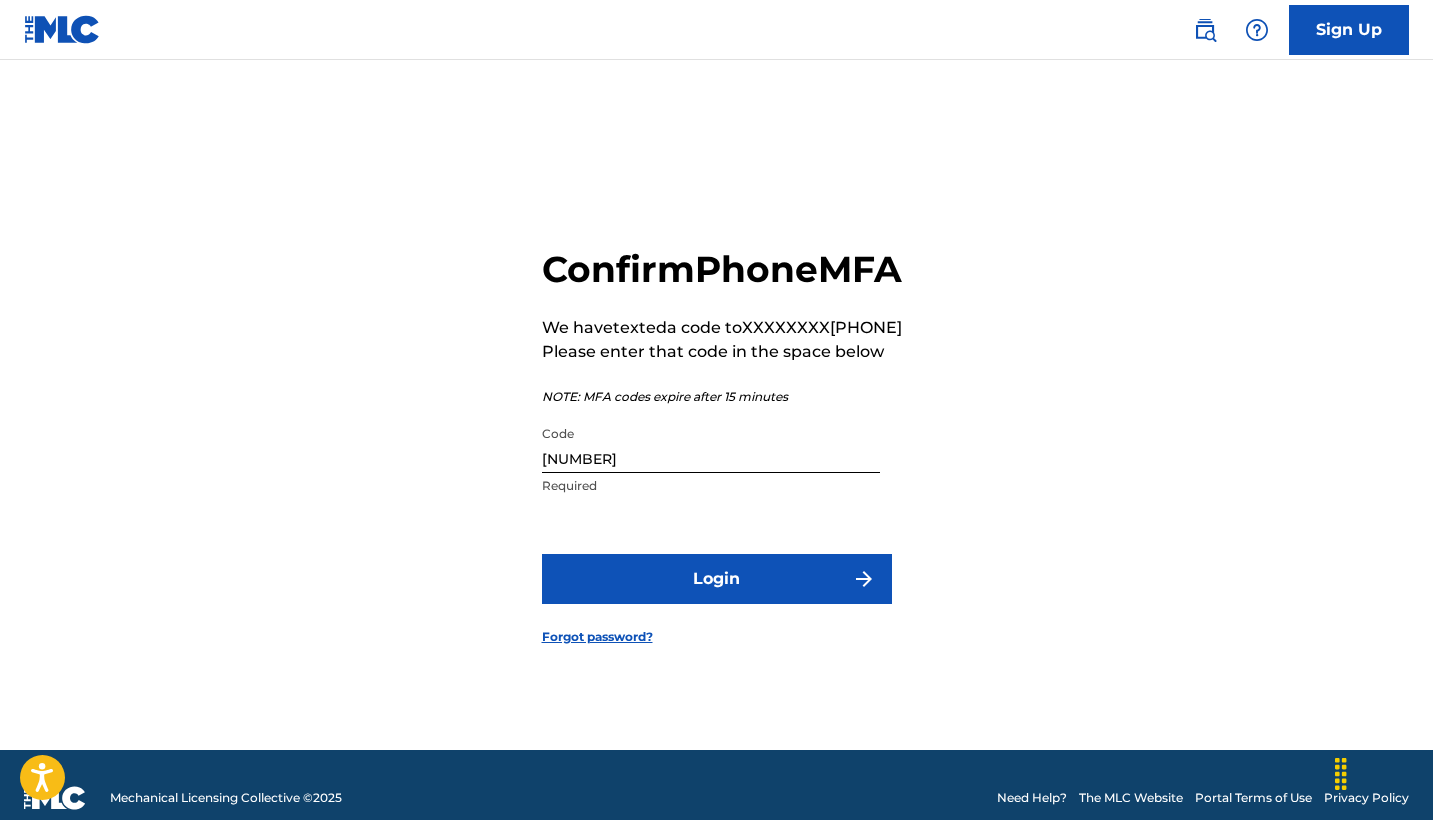 click on "Login" at bounding box center [717, 579] 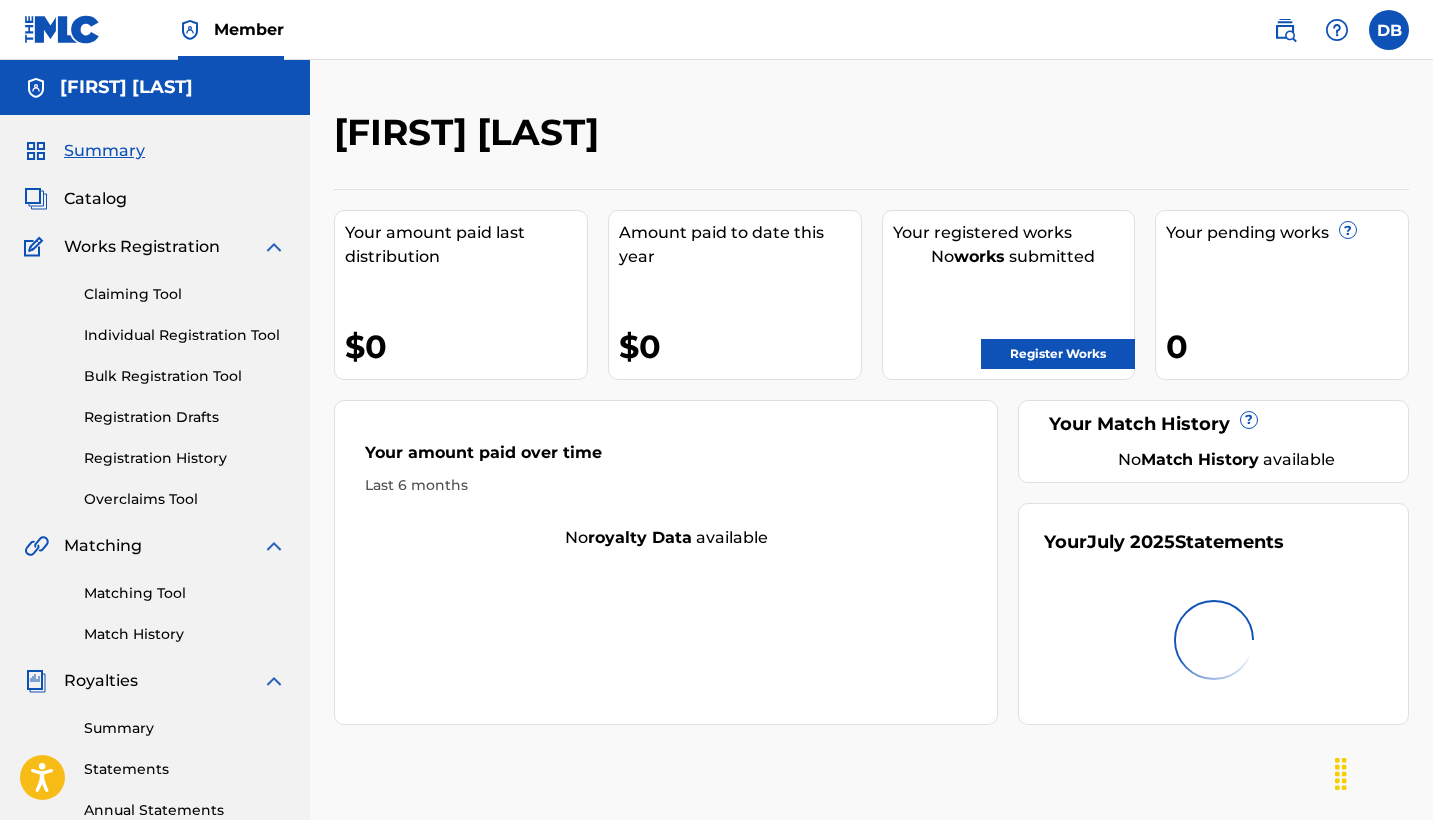 scroll, scrollTop: 0, scrollLeft: 0, axis: both 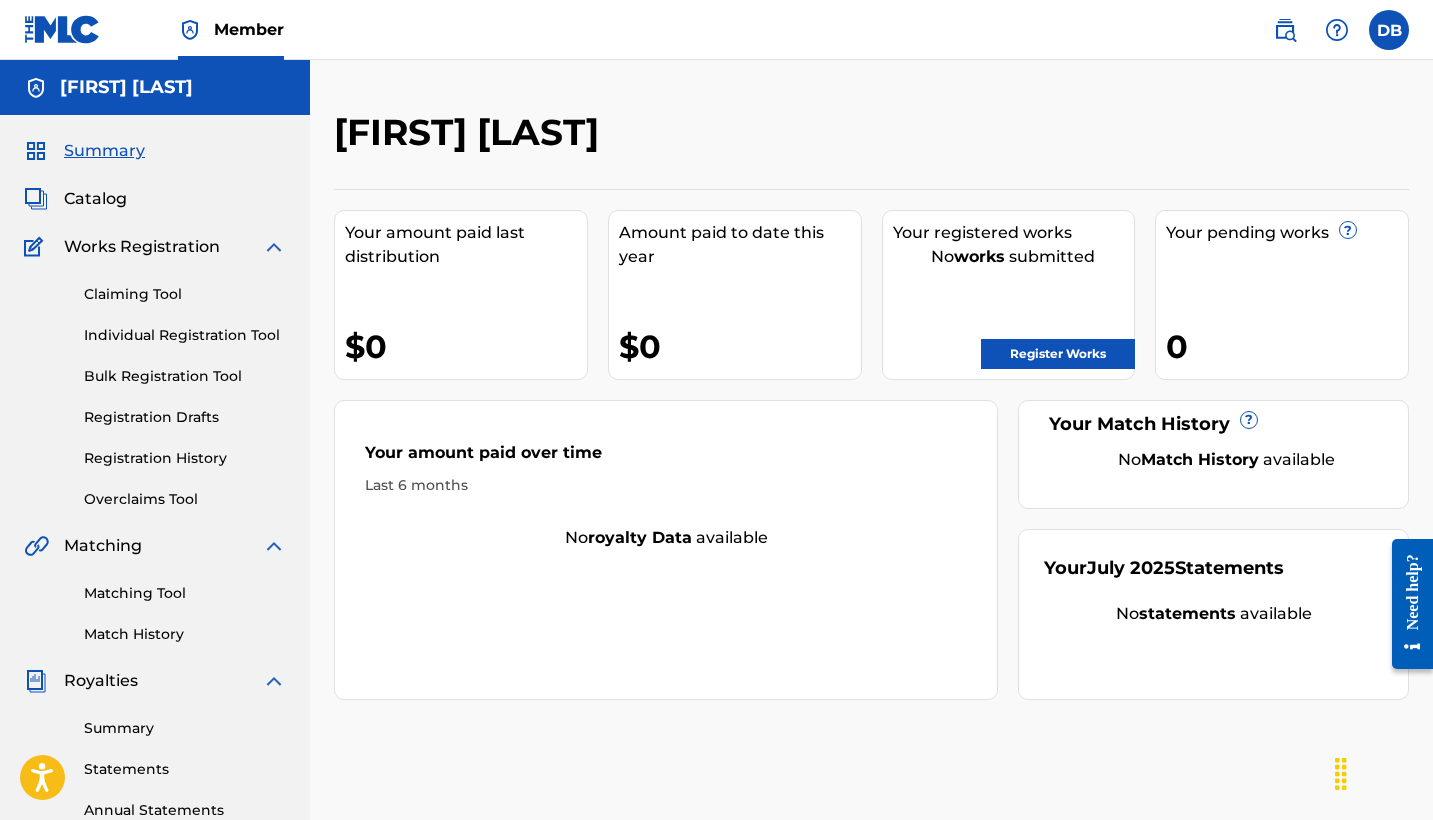 click at bounding box center (1337, 30) 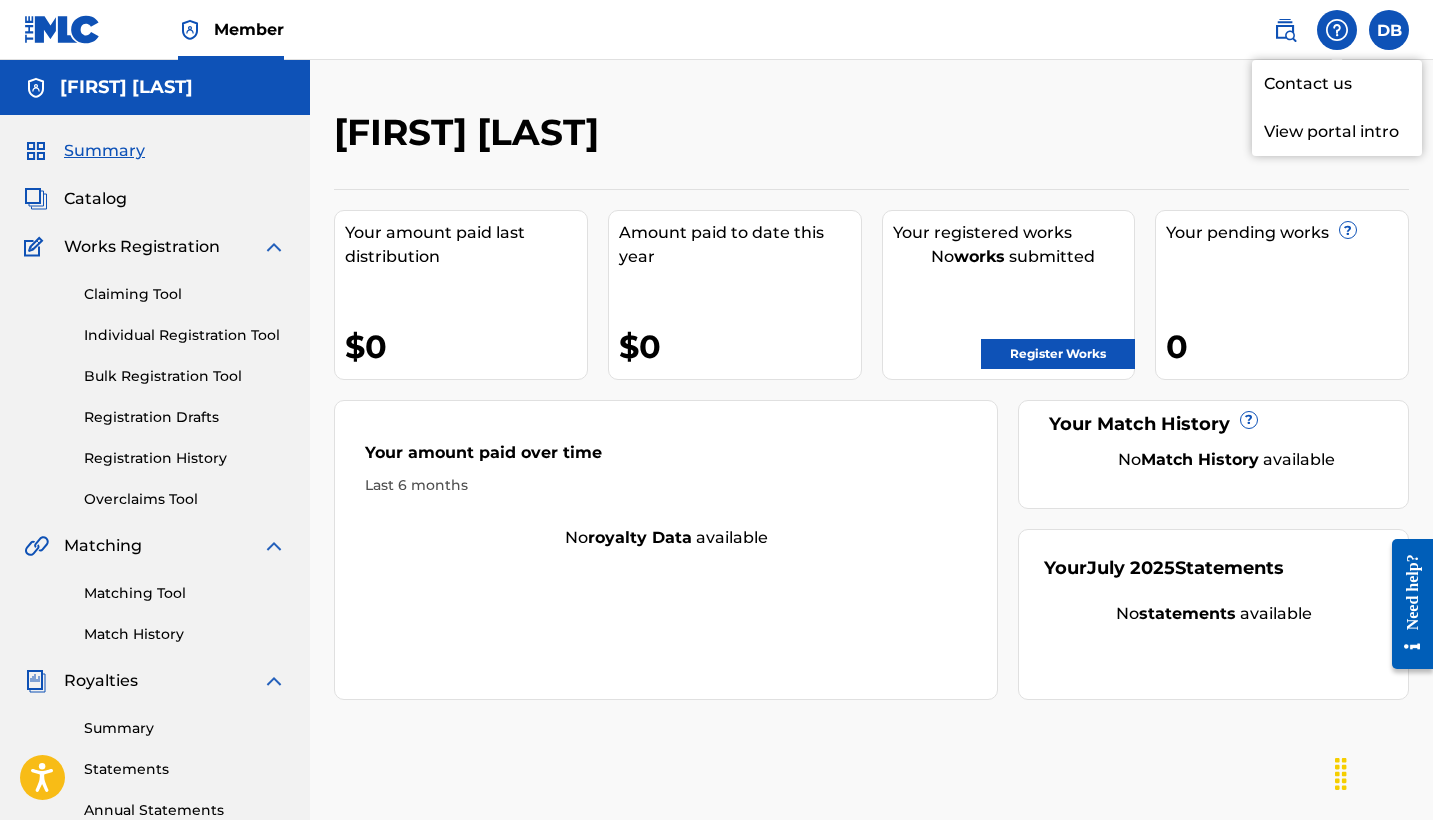 click on "Contact us" at bounding box center [1337, 84] 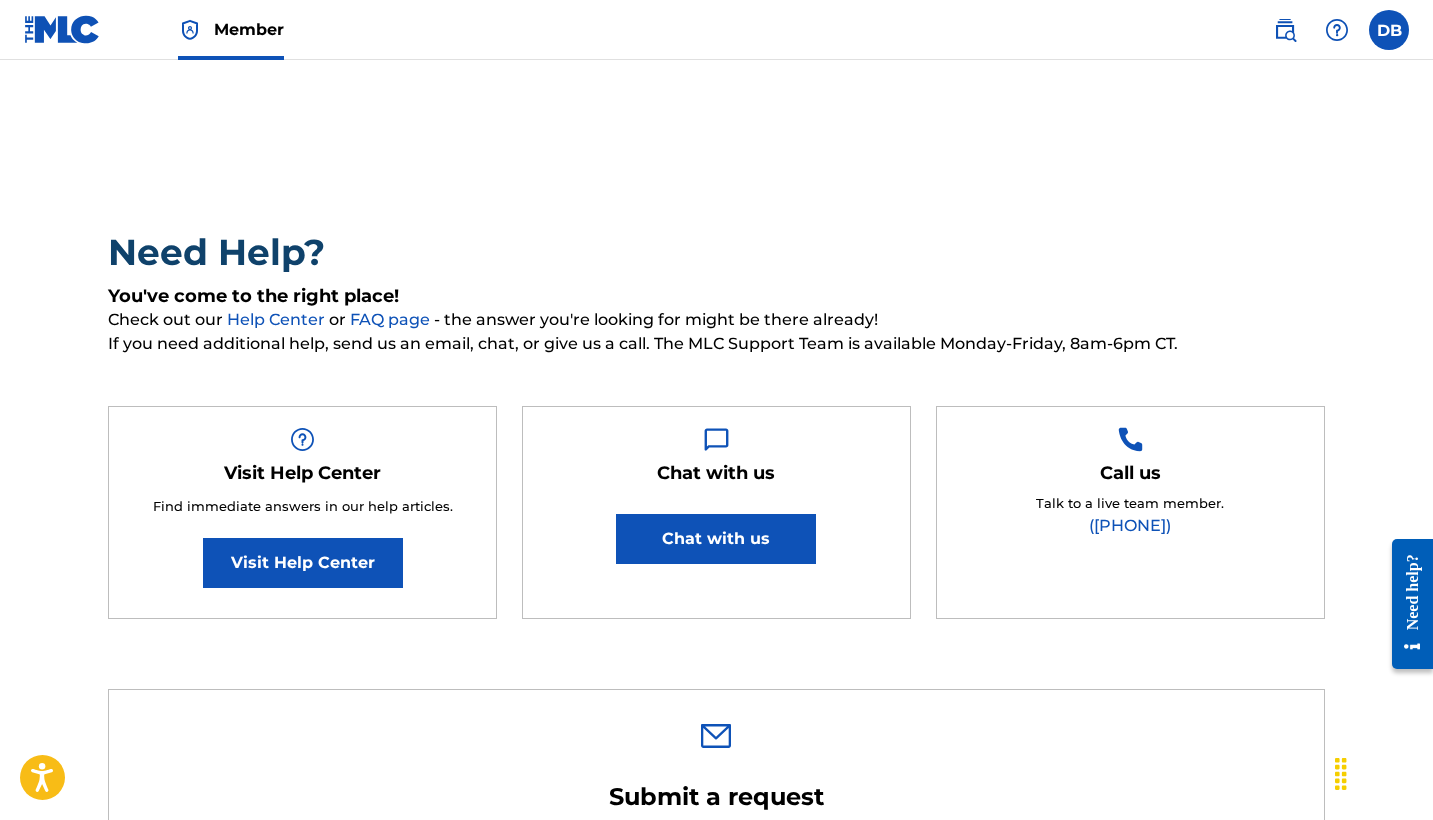 click on "Member" at bounding box center (249, 29) 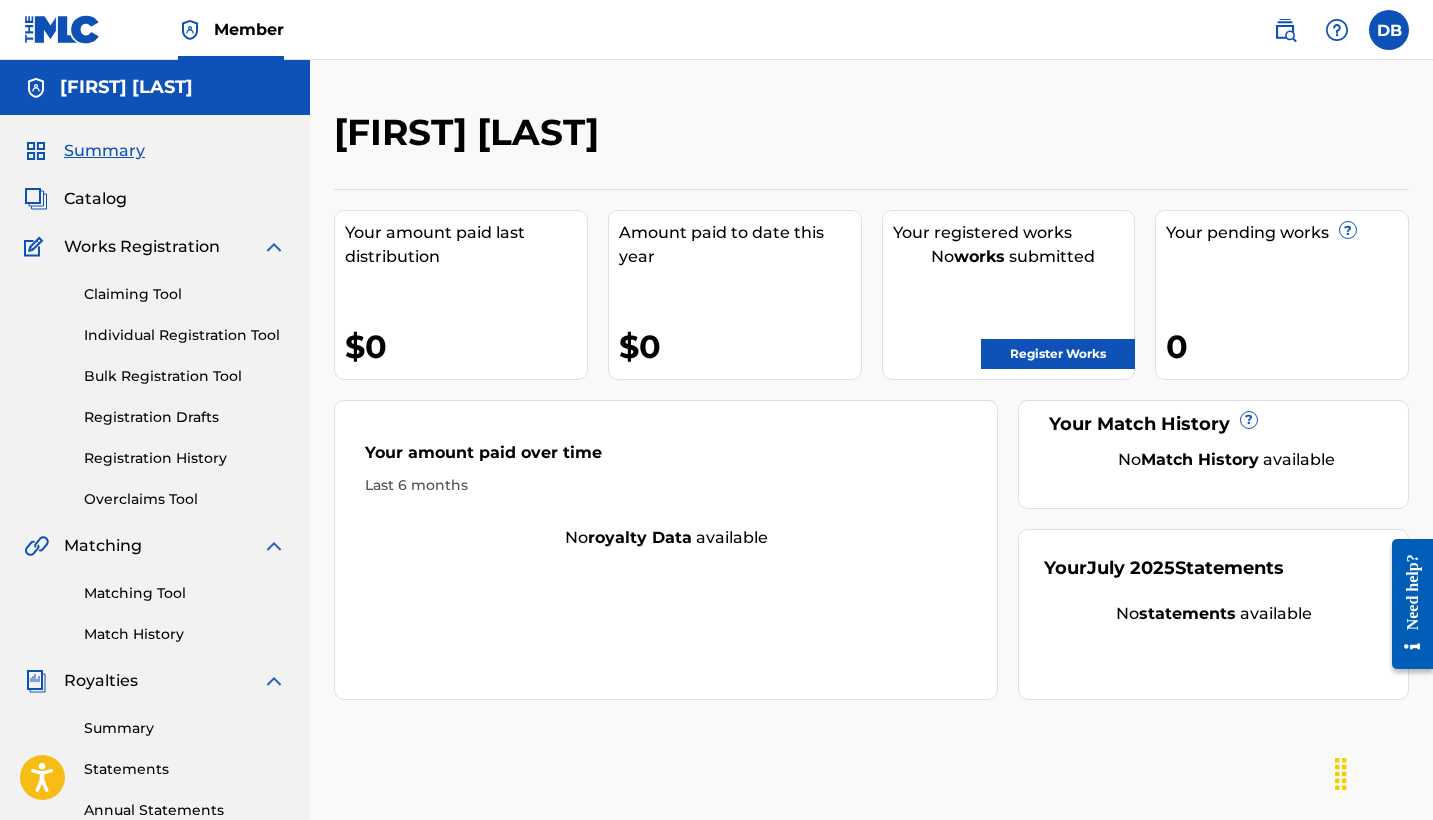 click on "Registration History" at bounding box center (185, 458) 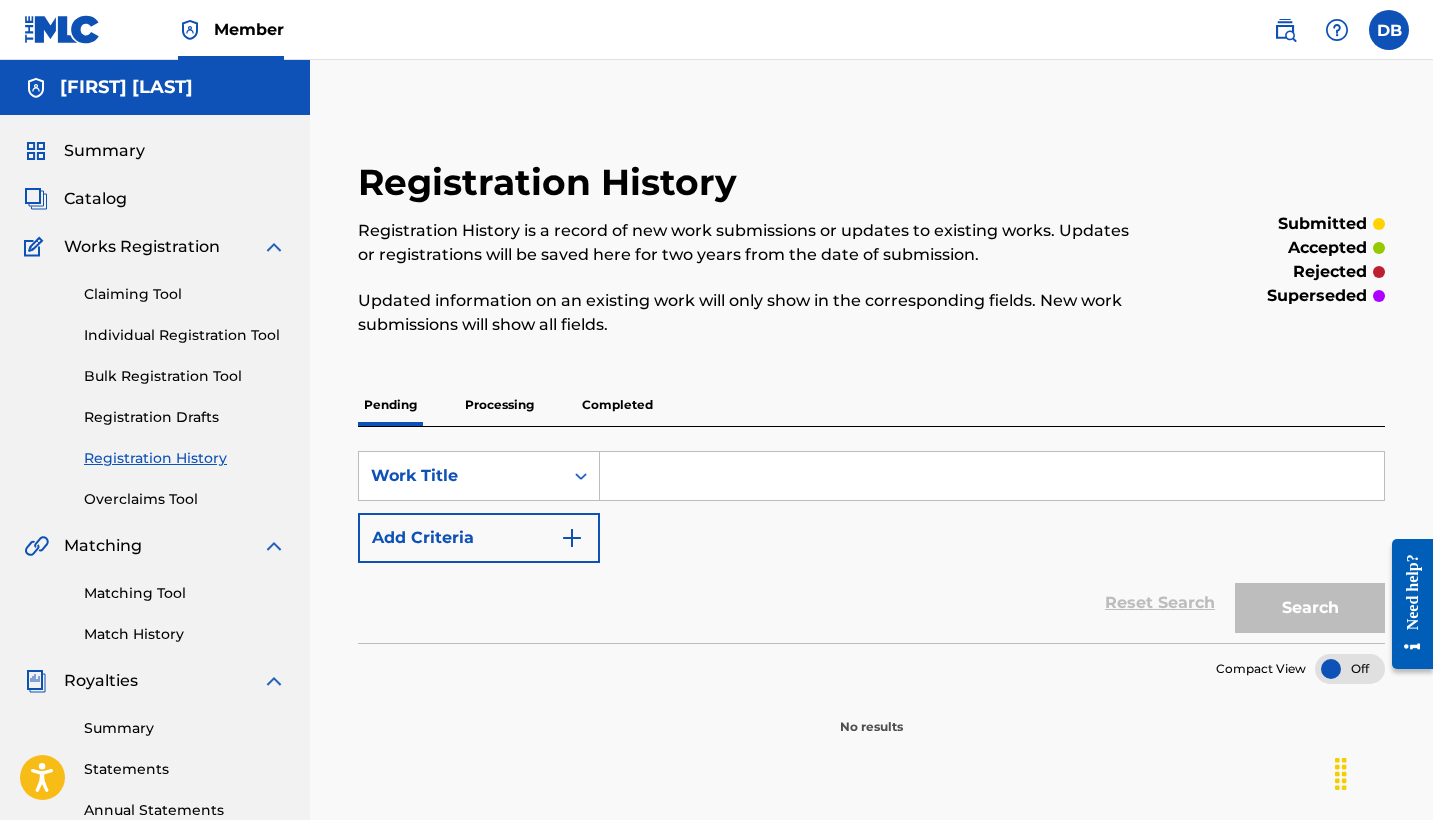 click on "Completed" at bounding box center [617, 405] 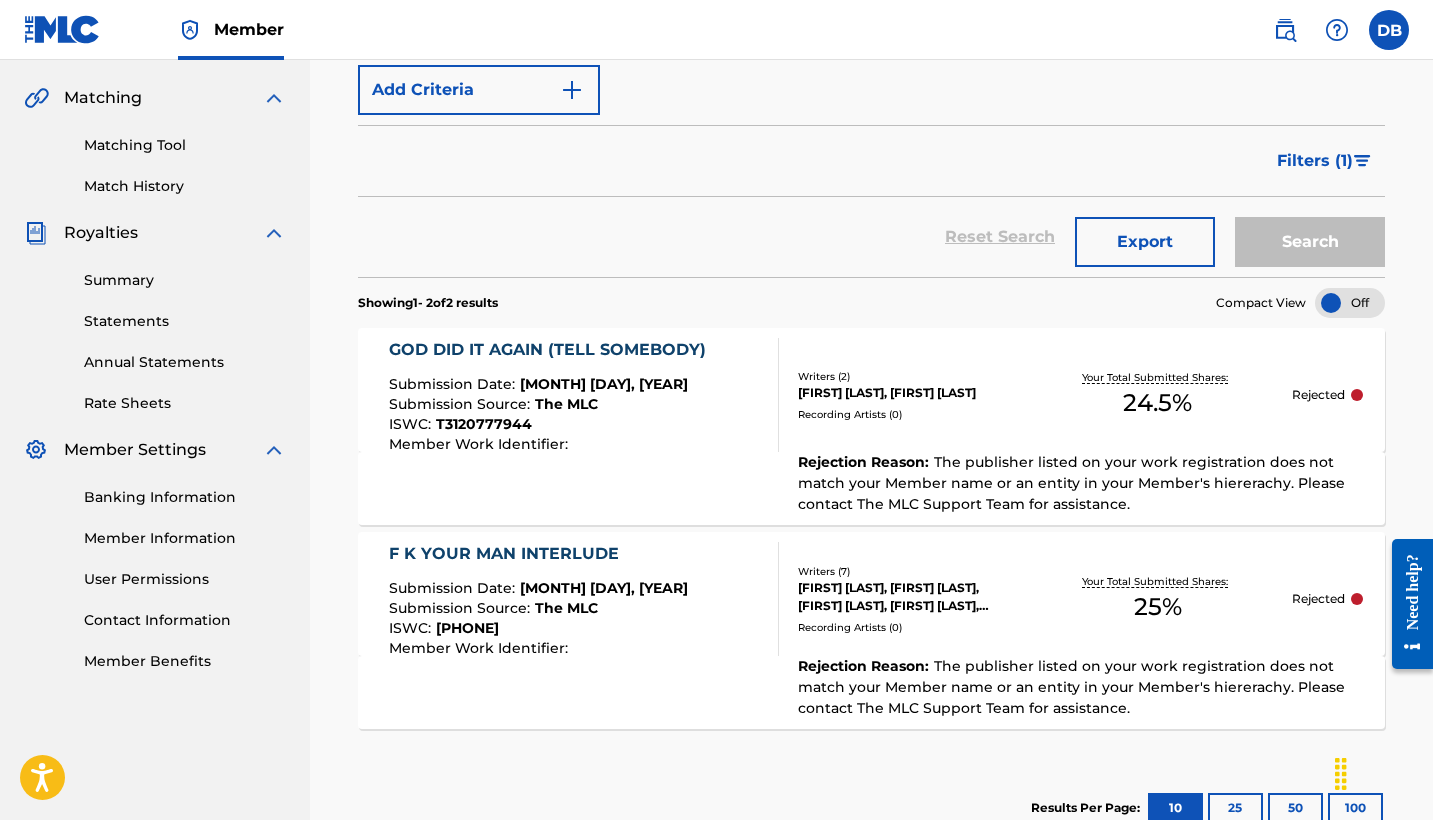 scroll, scrollTop: 449, scrollLeft: 0, axis: vertical 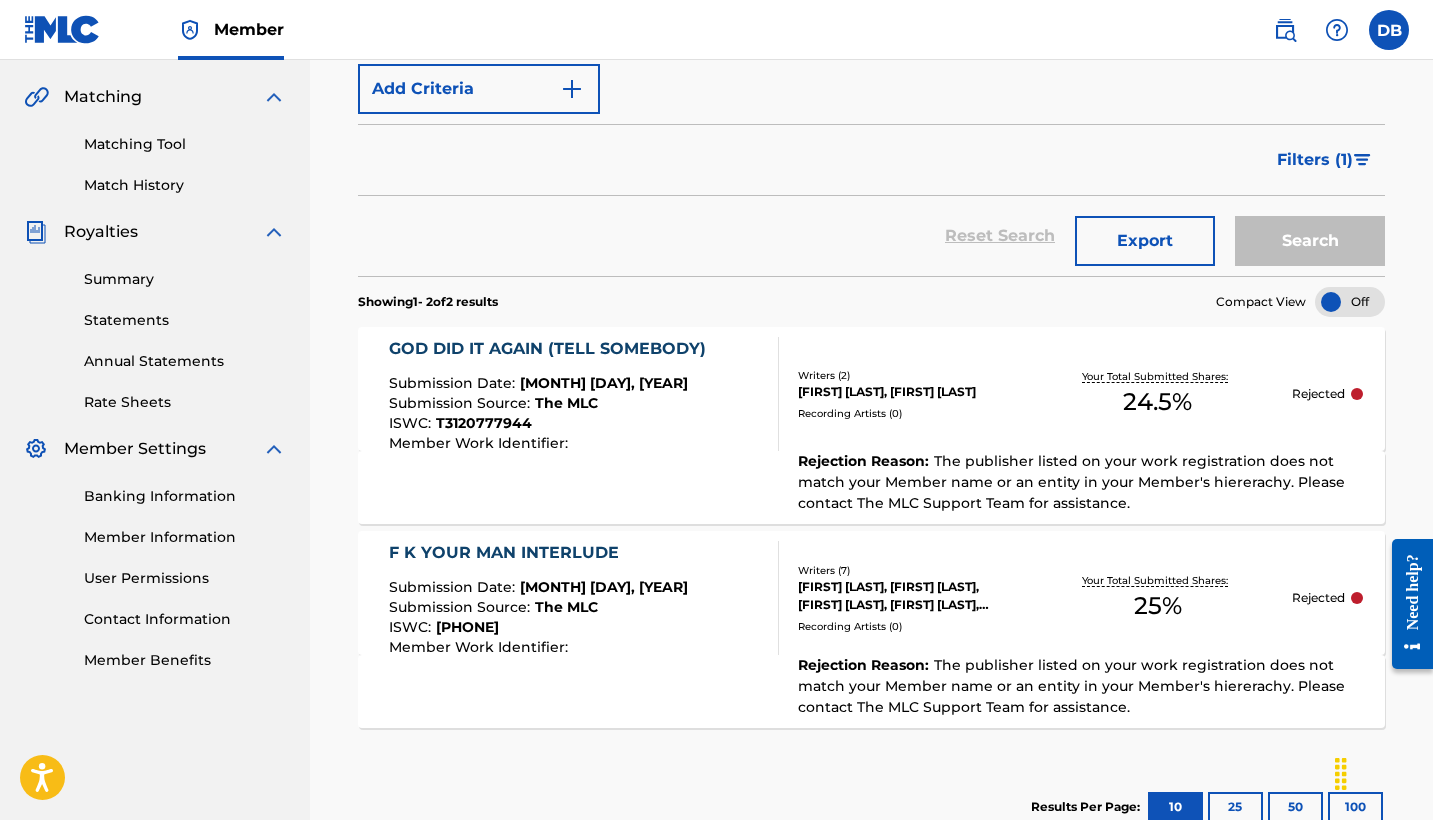 click on "Recording Artists ( 0 )" at bounding box center (910, 413) 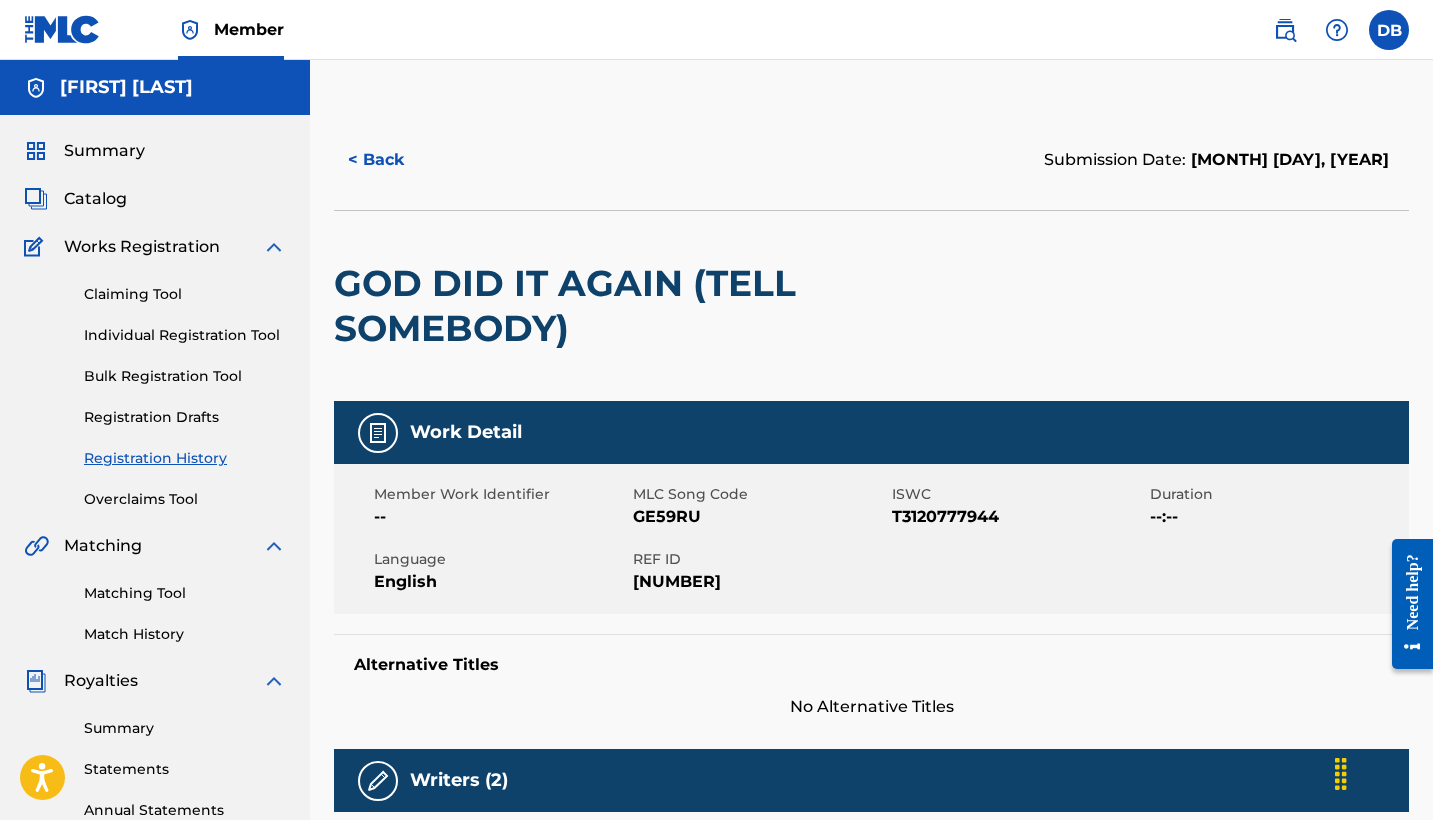 scroll, scrollTop: 0, scrollLeft: 0, axis: both 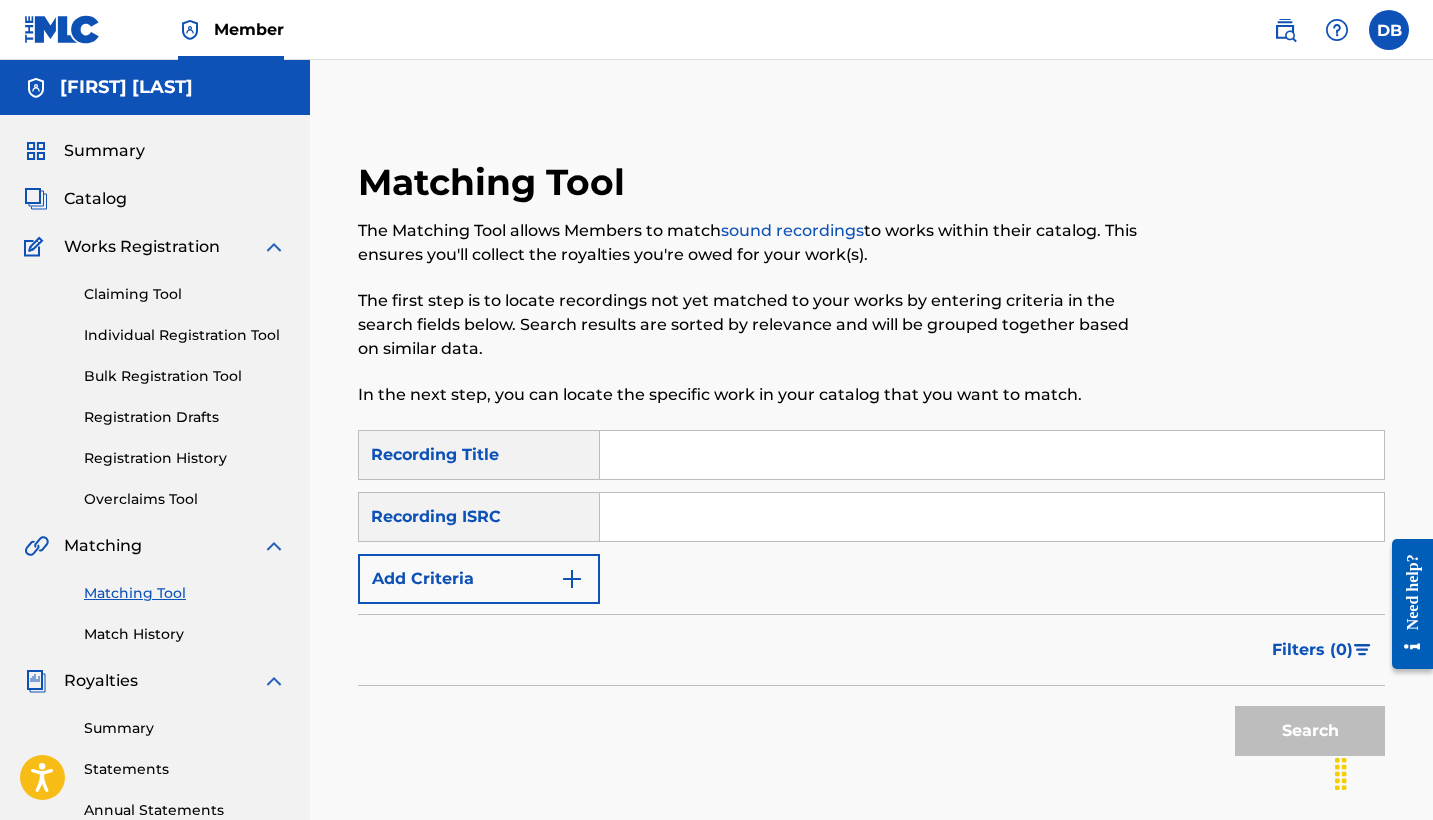 click at bounding box center (992, 455) 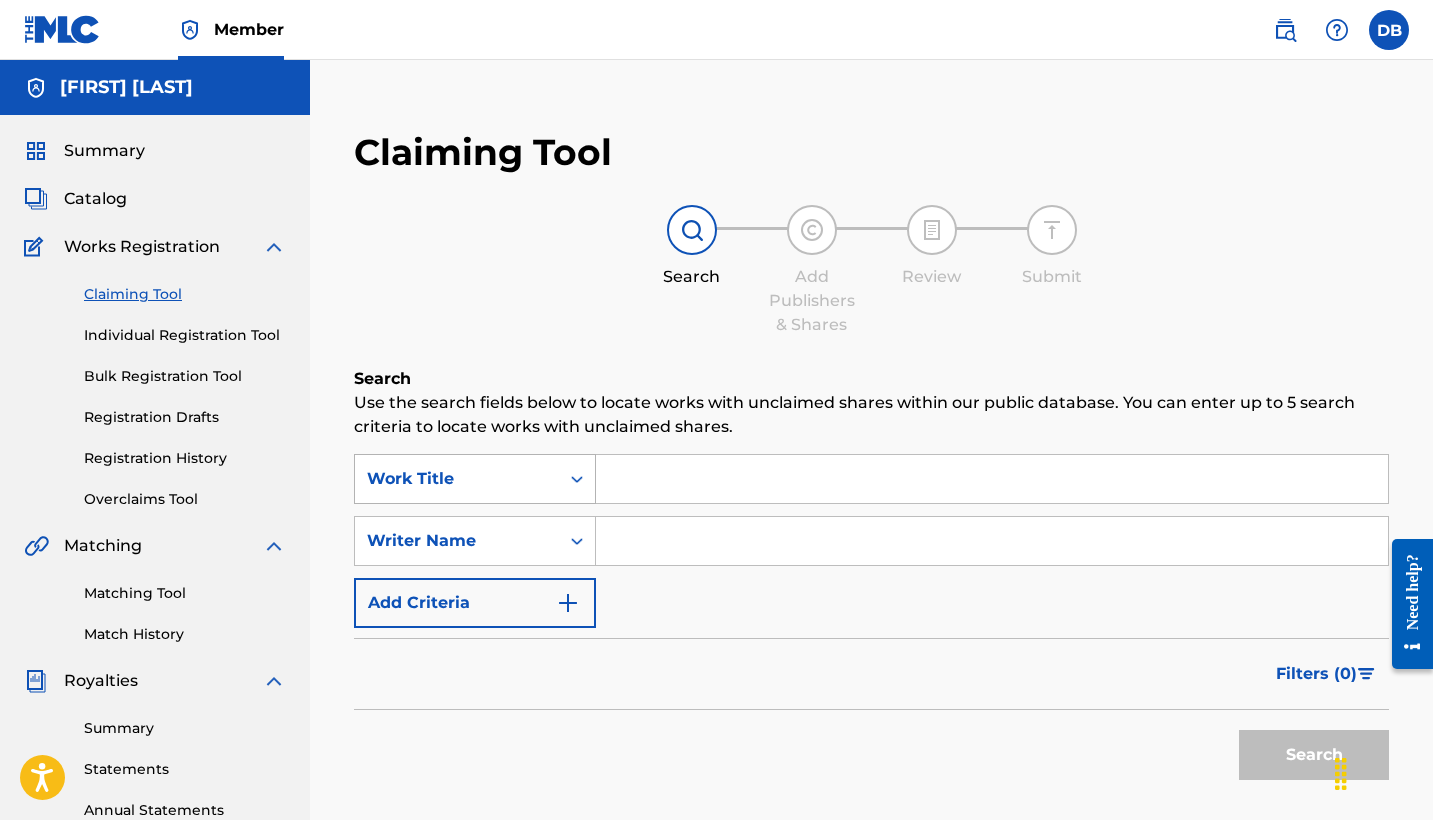 click 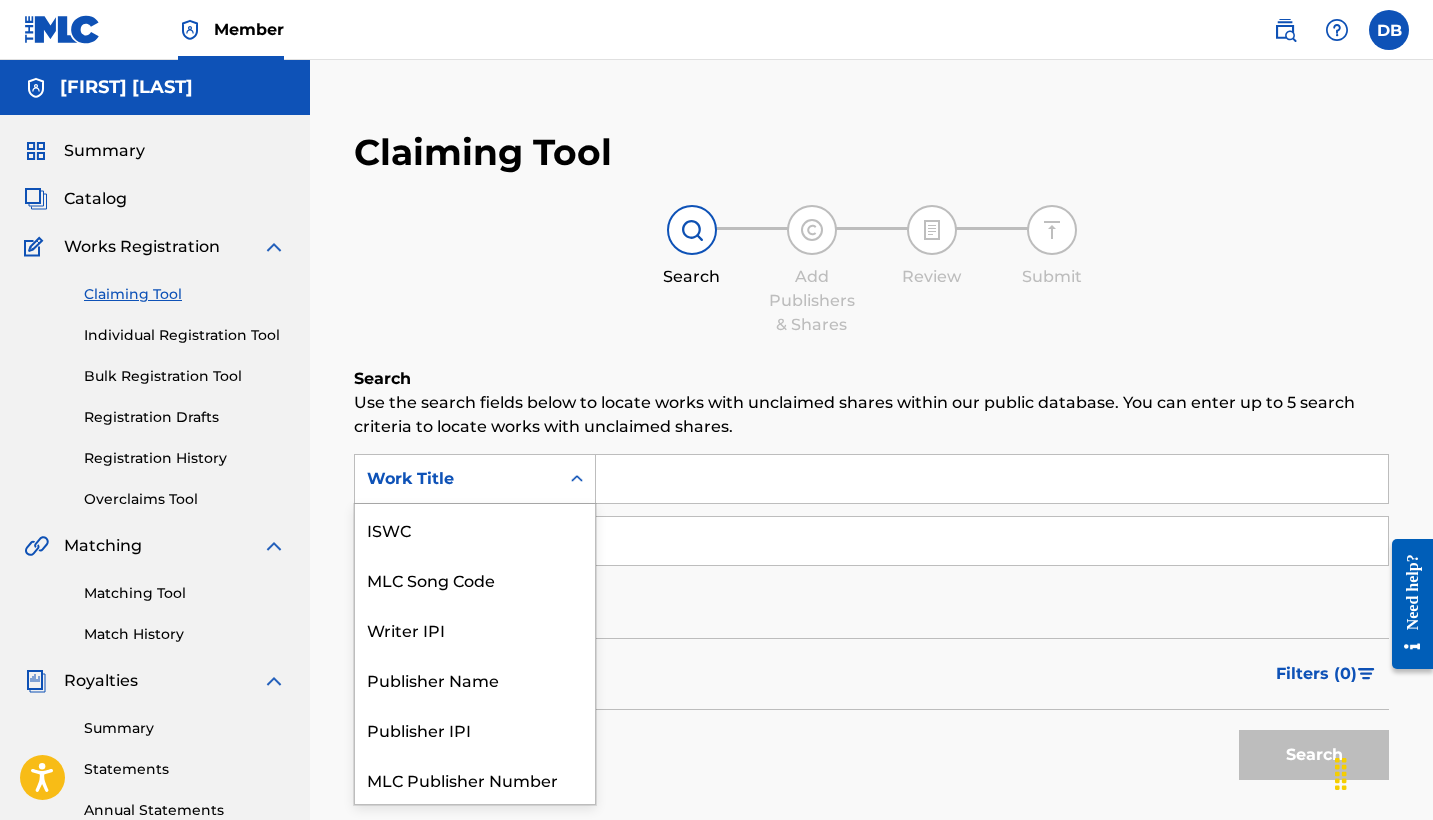scroll, scrollTop: 50, scrollLeft: 0, axis: vertical 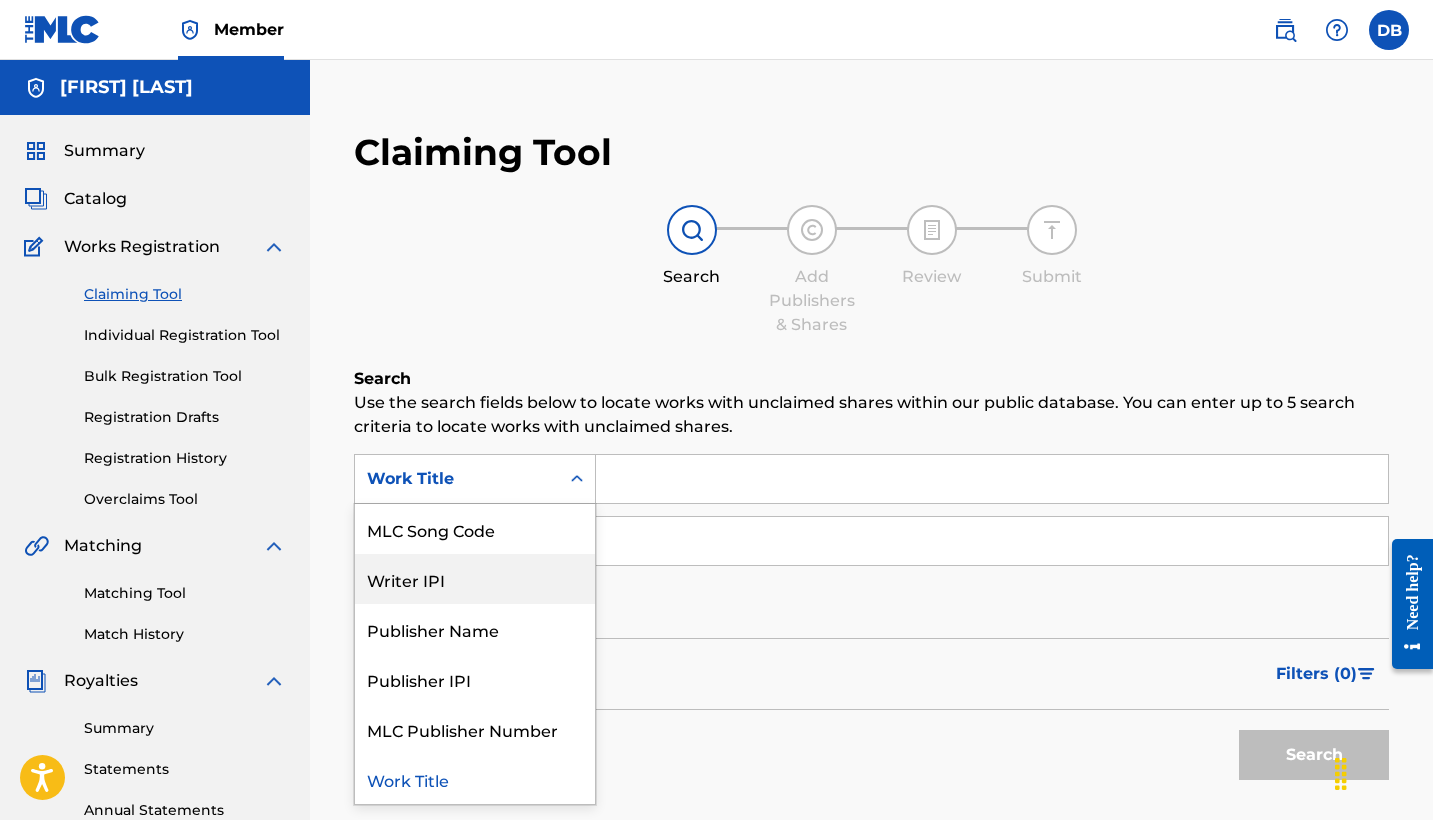click on "Writer IPI" at bounding box center [475, 579] 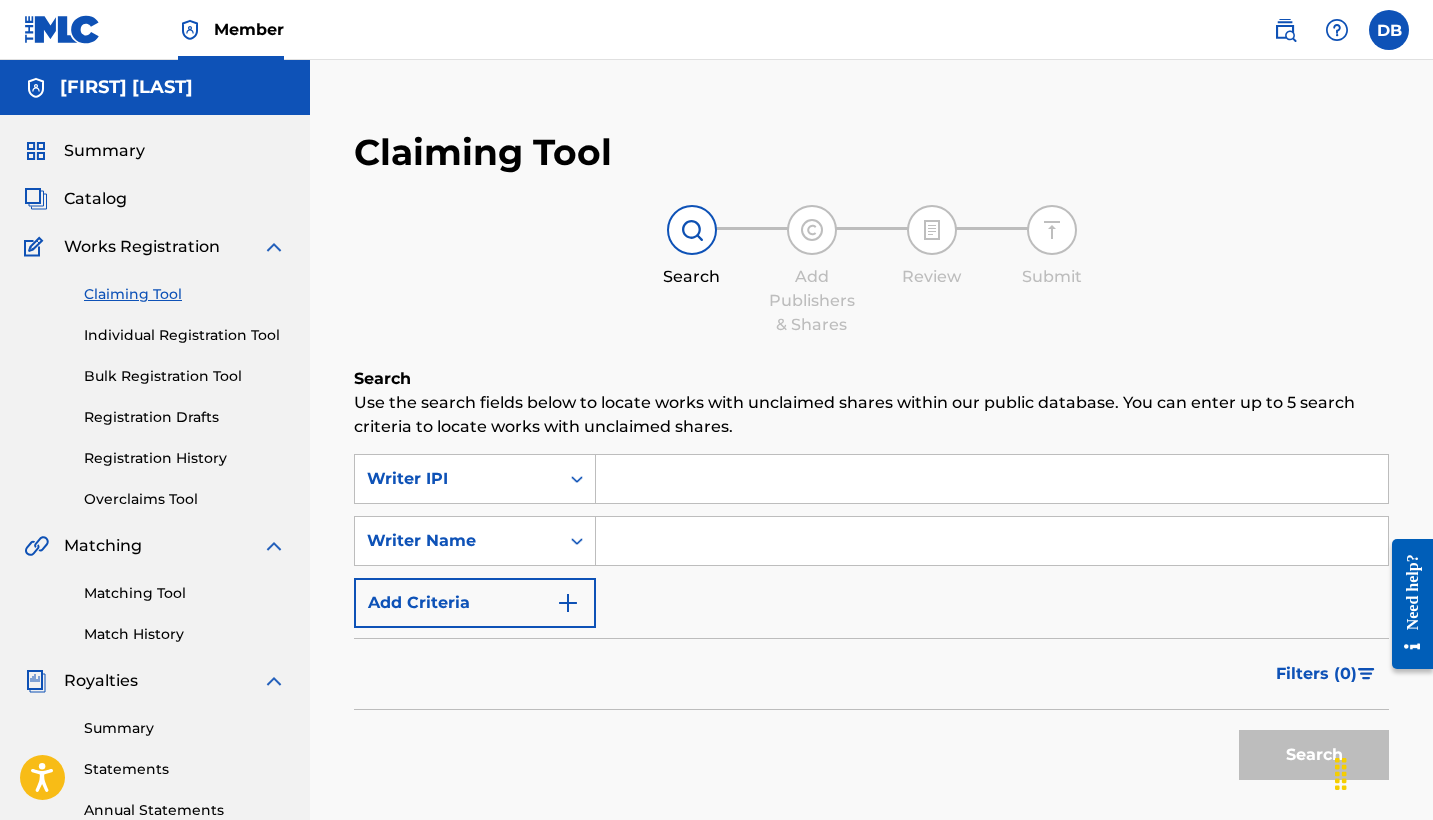 click at bounding box center [992, 479] 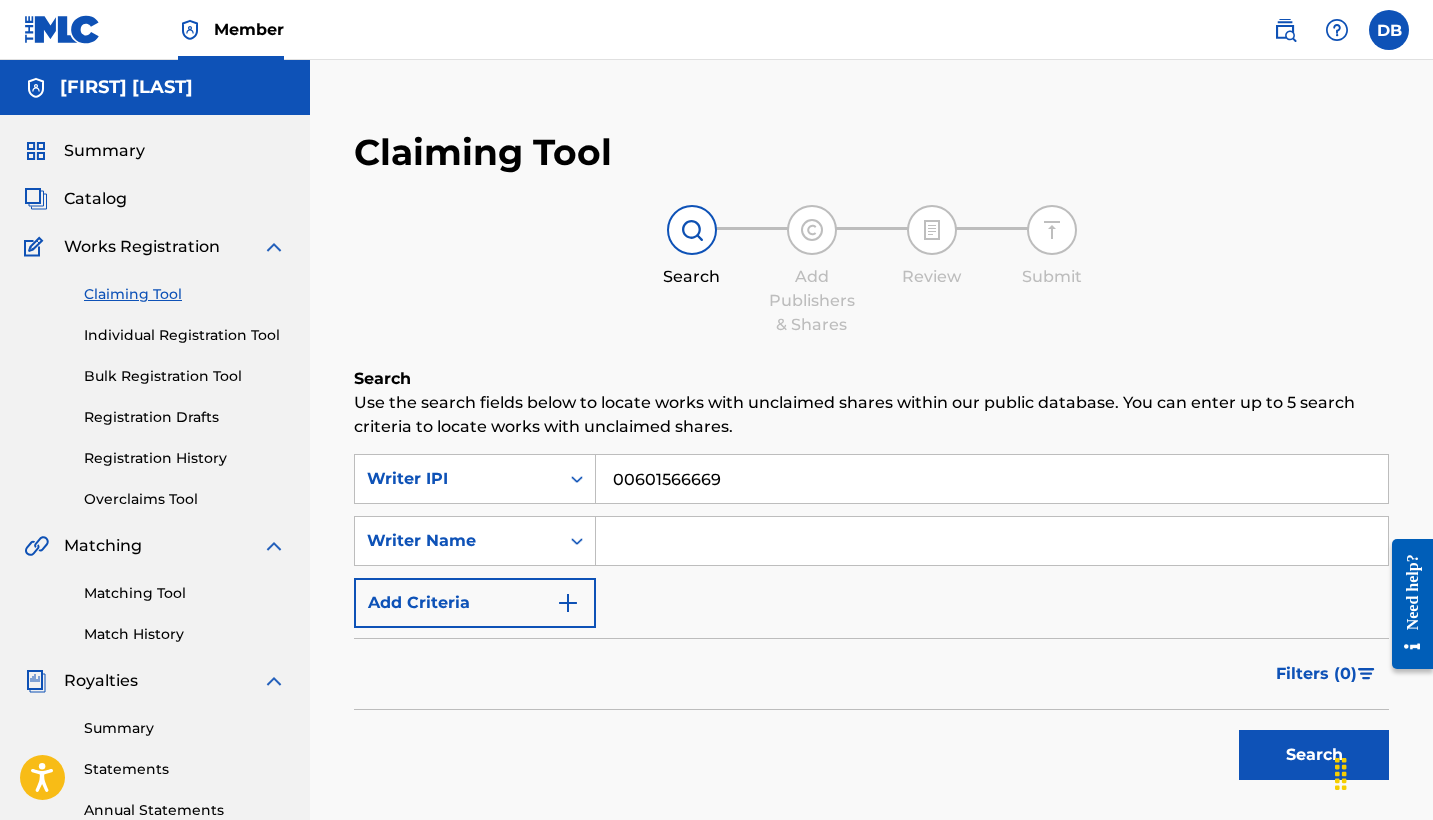 type on "00601566669" 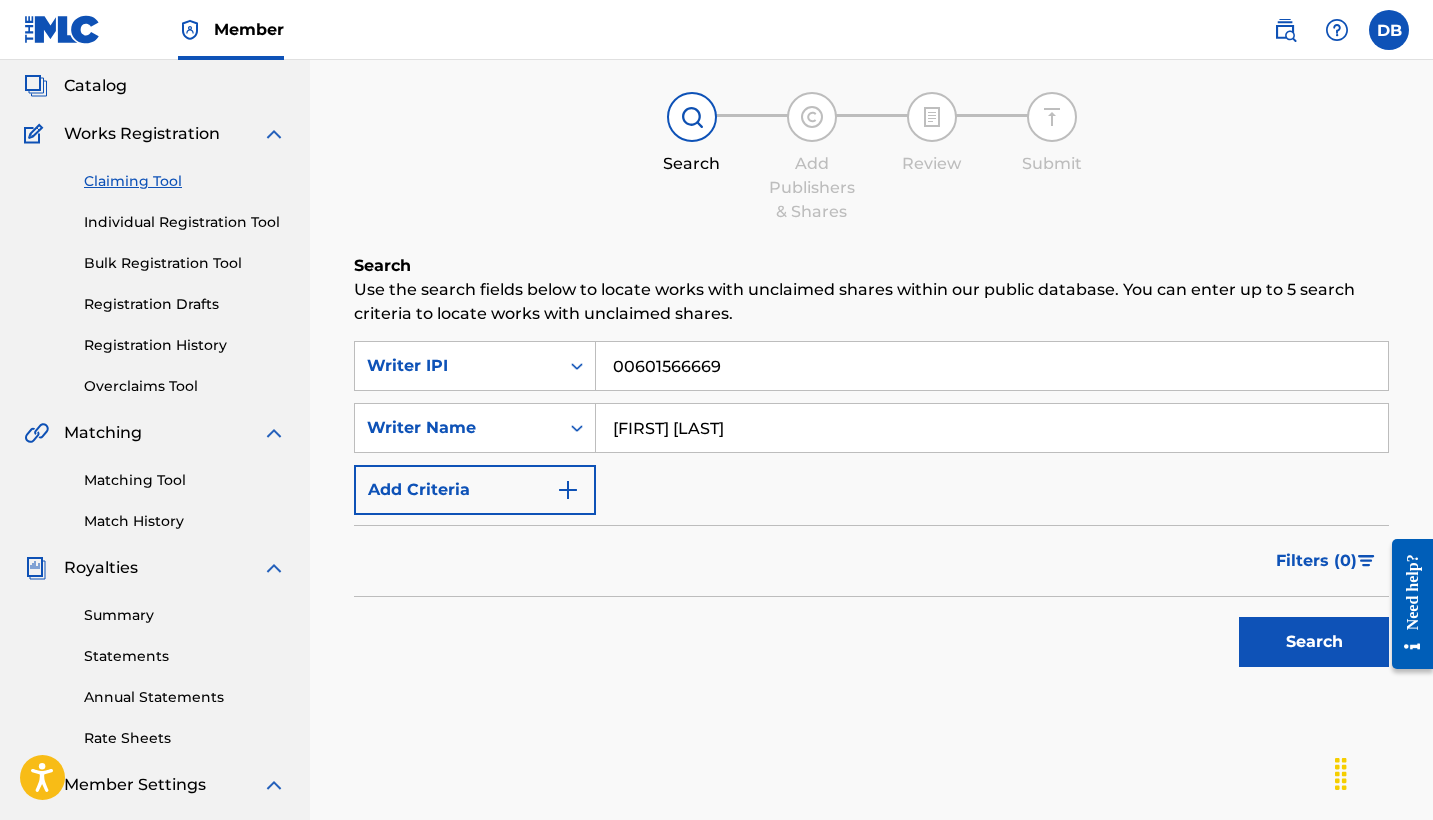 scroll, scrollTop: 121, scrollLeft: 0, axis: vertical 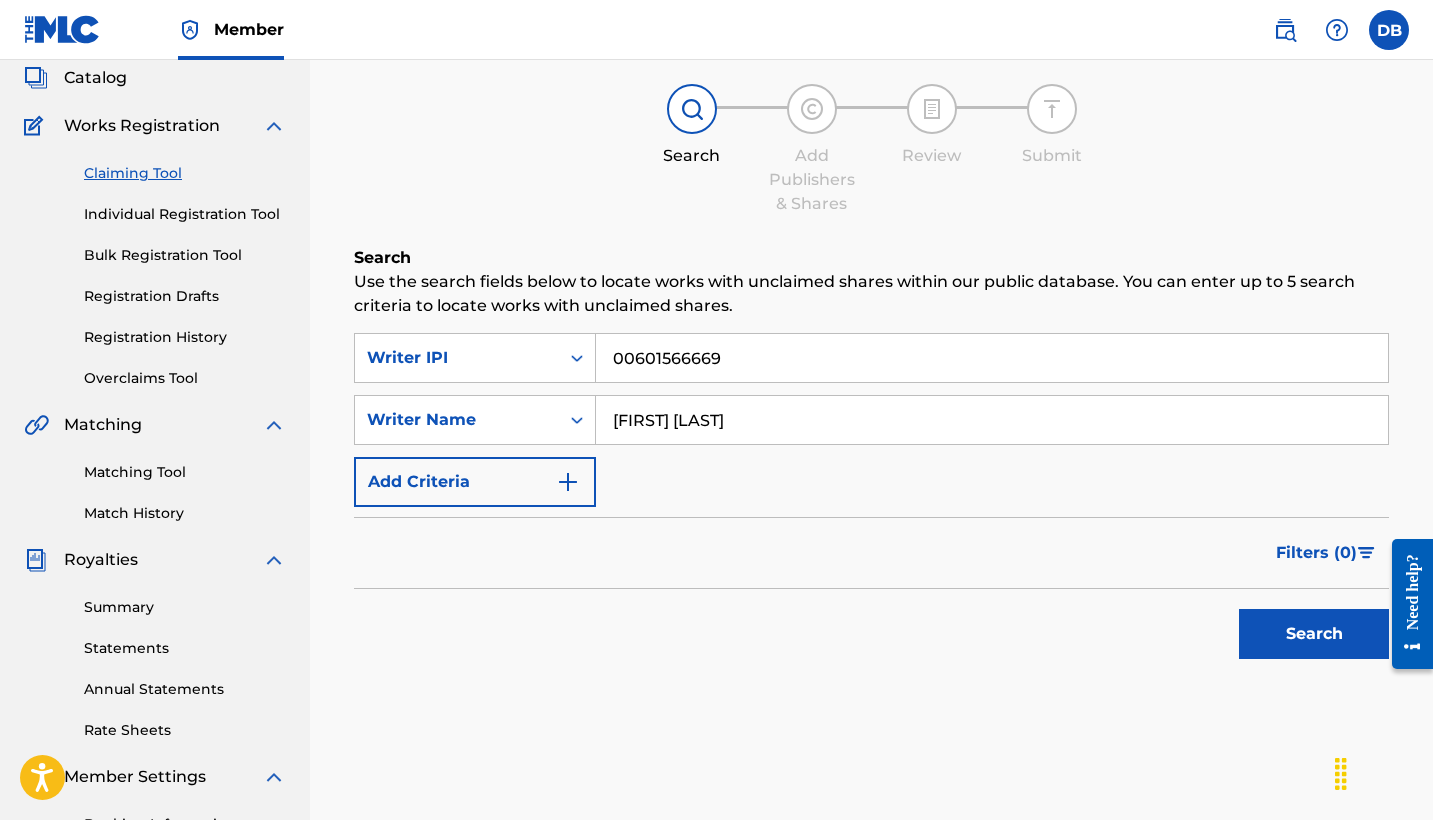 type on "[FIRST] [LAST]" 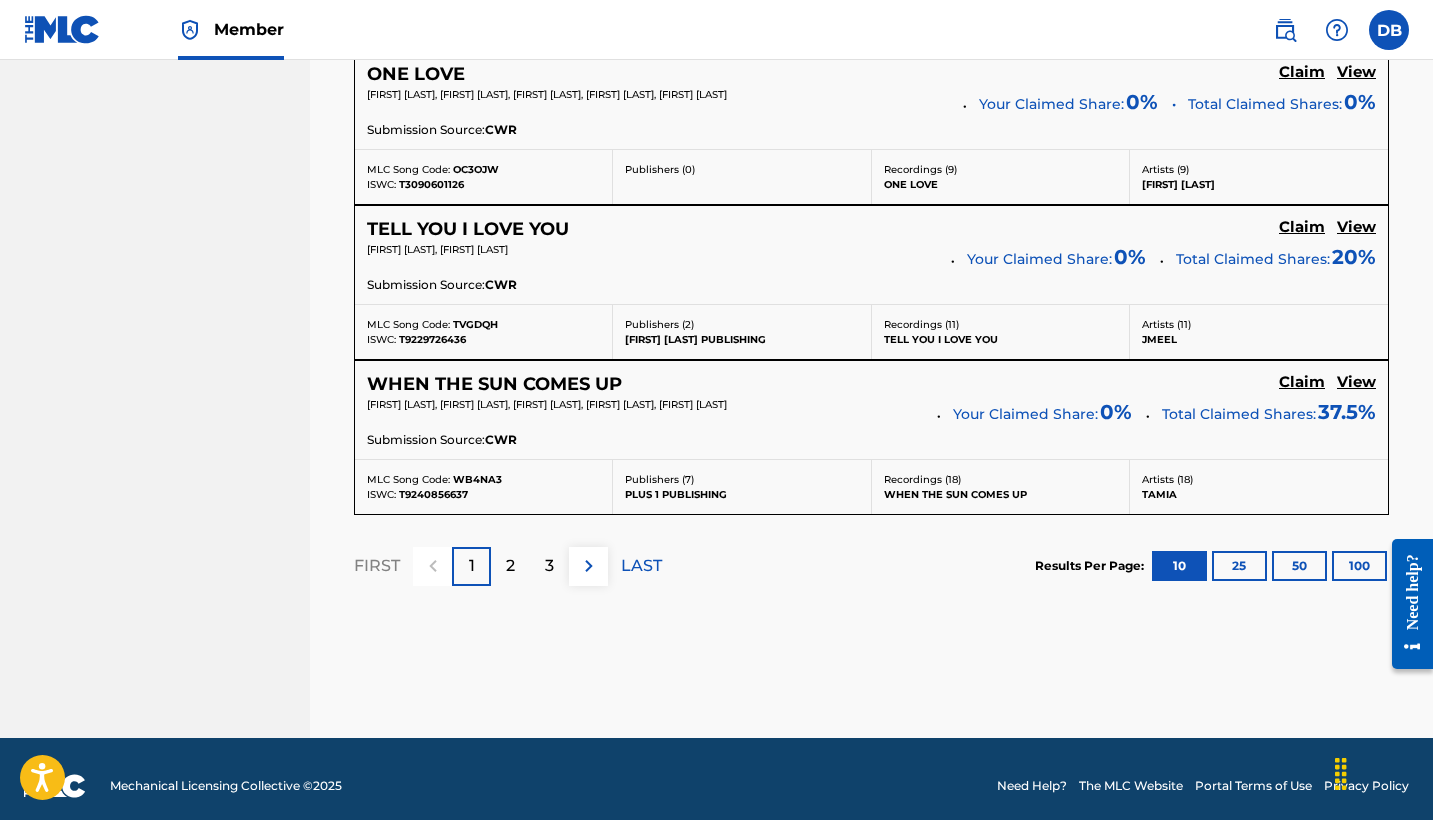 scroll, scrollTop: 1853, scrollLeft: 0, axis: vertical 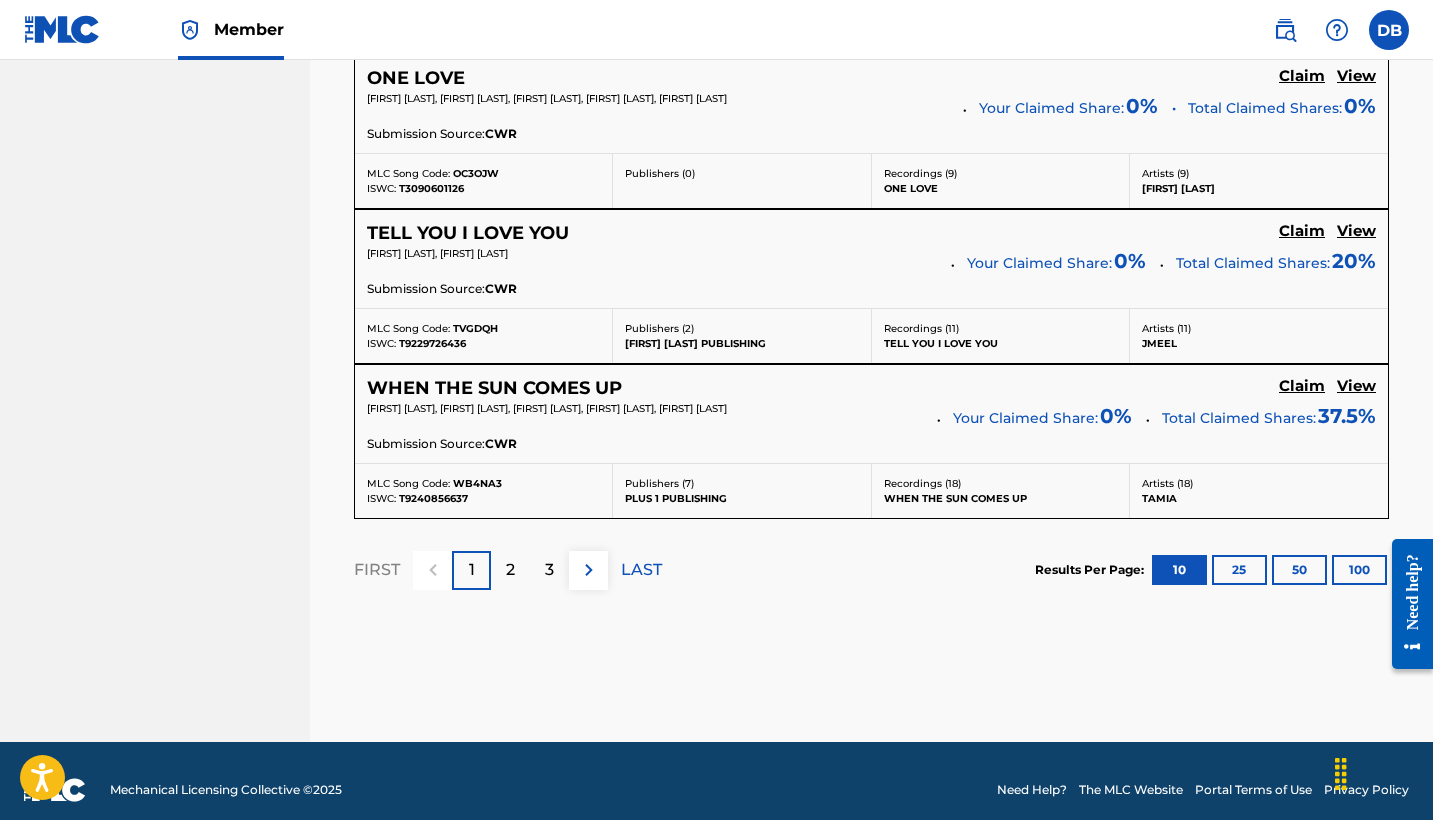 click on "100" at bounding box center [1359, 570] 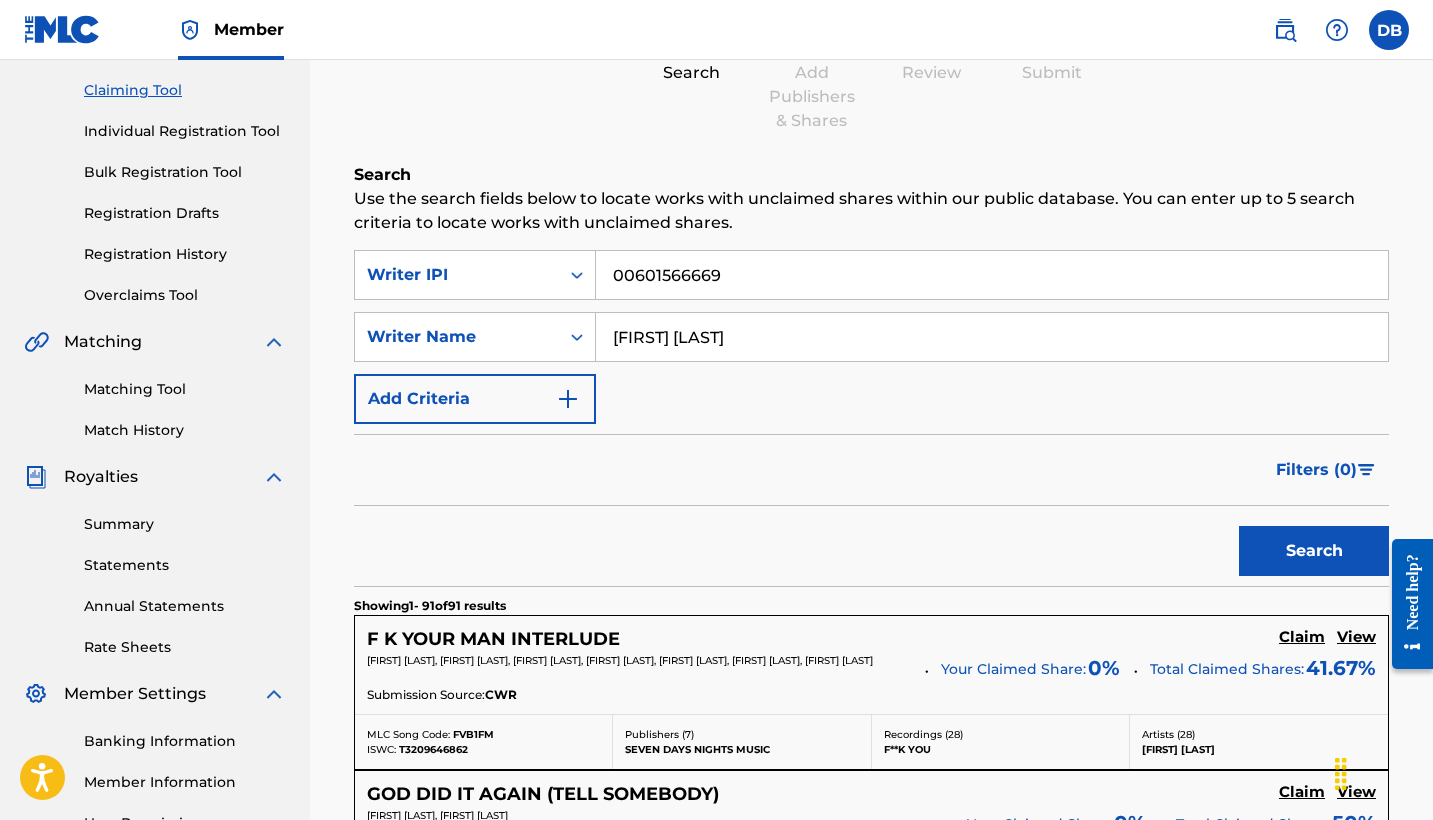 scroll, scrollTop: 213, scrollLeft: 0, axis: vertical 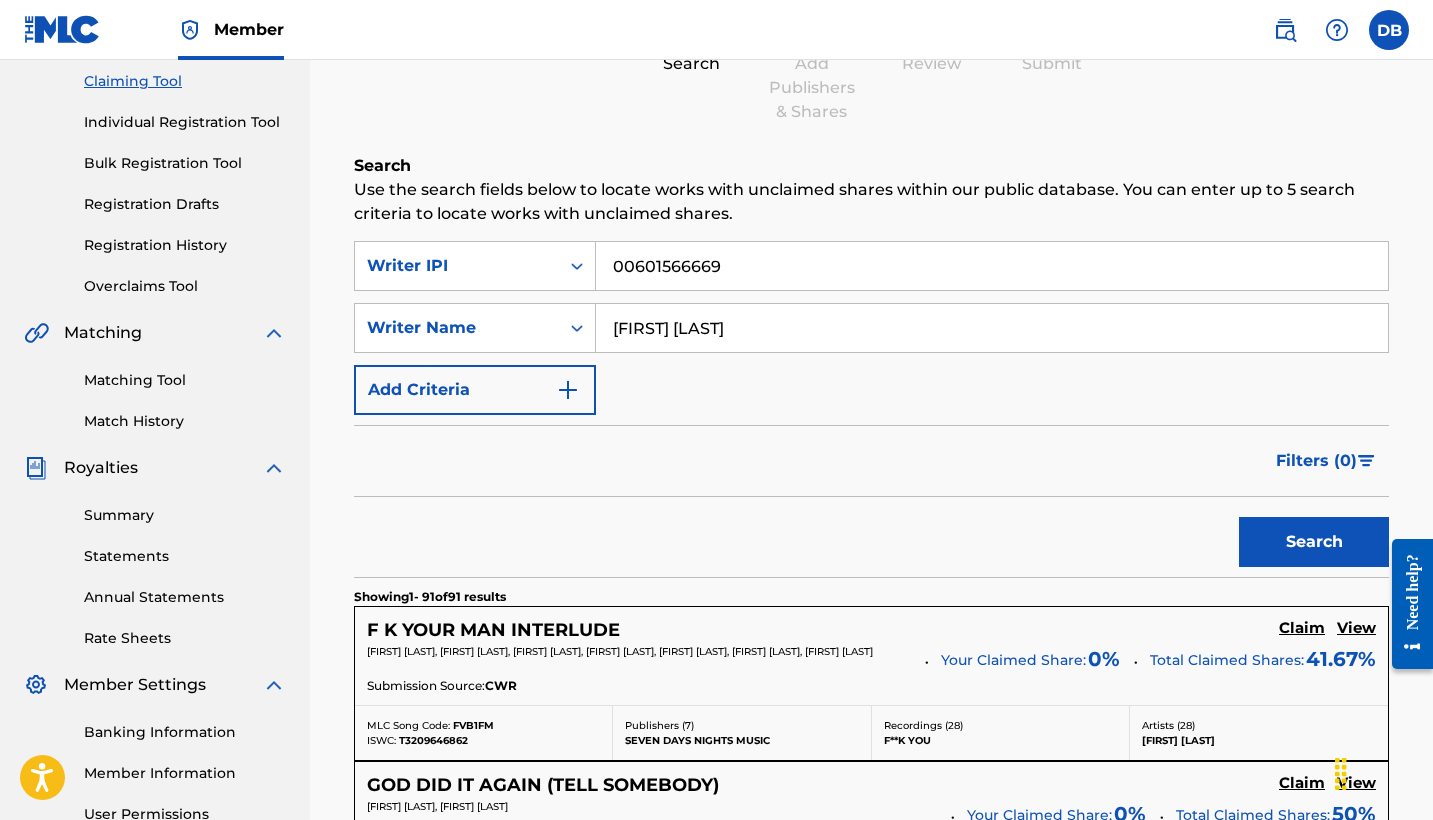 click on "Match History" at bounding box center [185, 421] 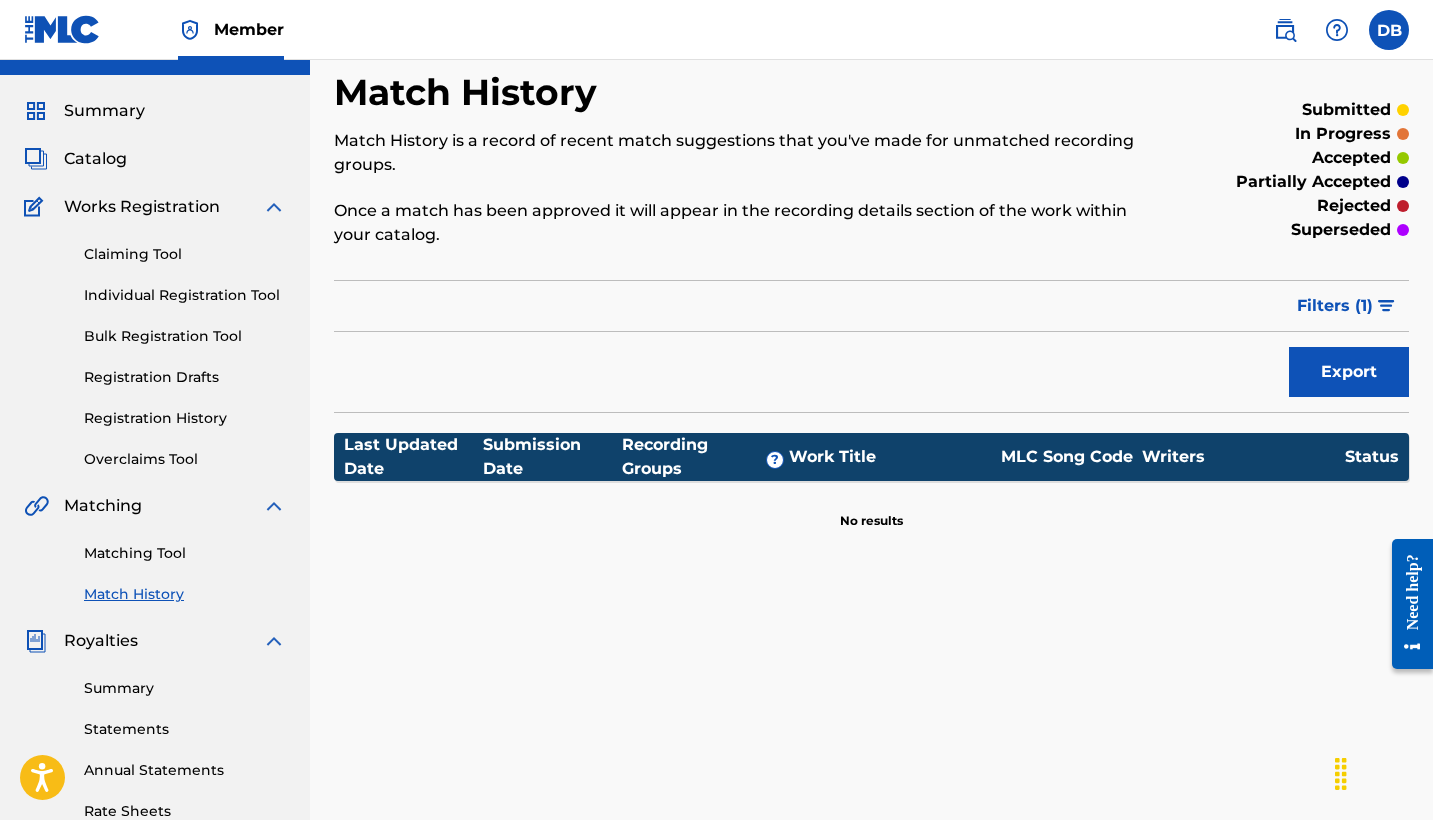scroll, scrollTop: 40, scrollLeft: 0, axis: vertical 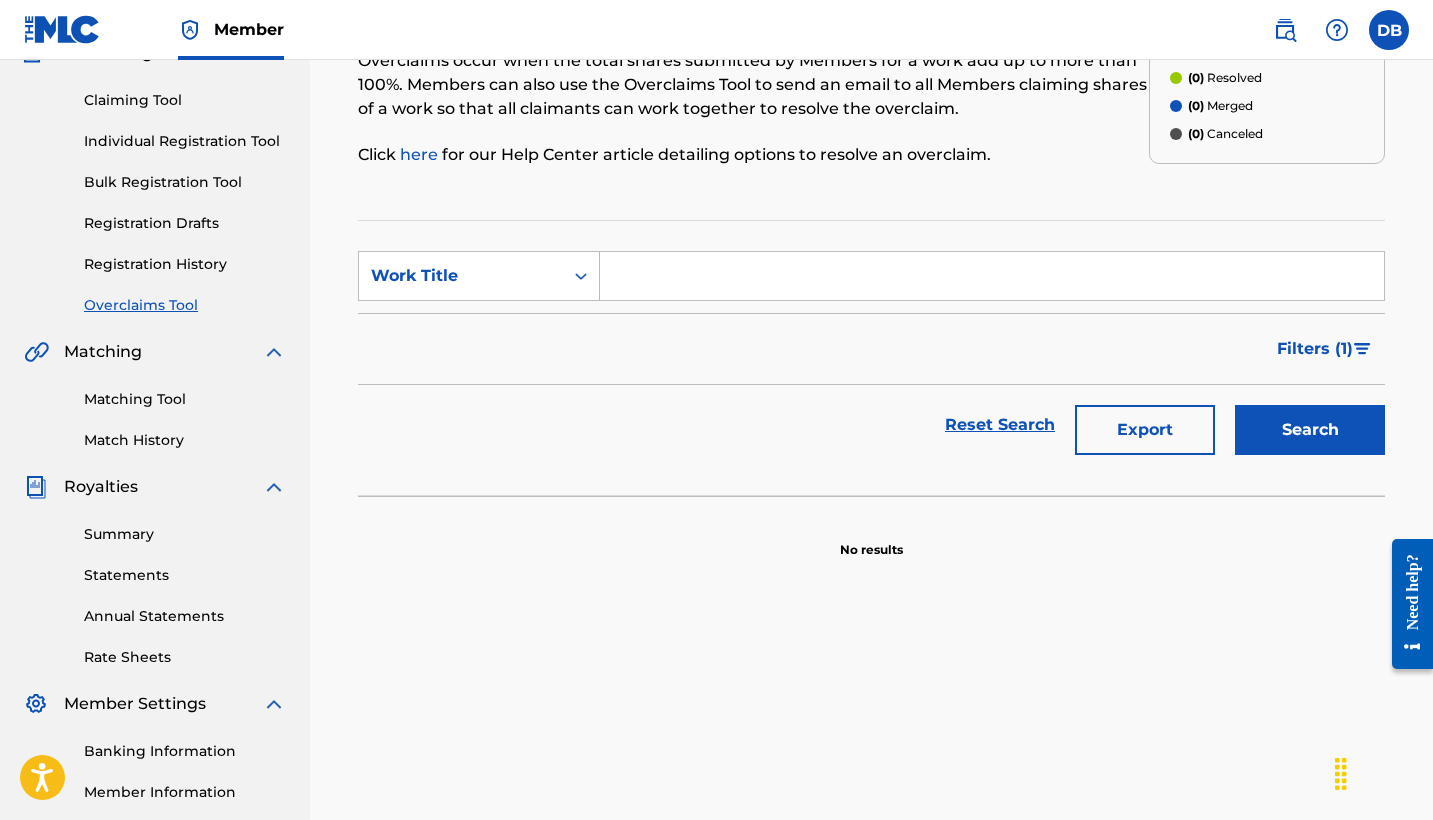 click on "Match History" at bounding box center (185, 440) 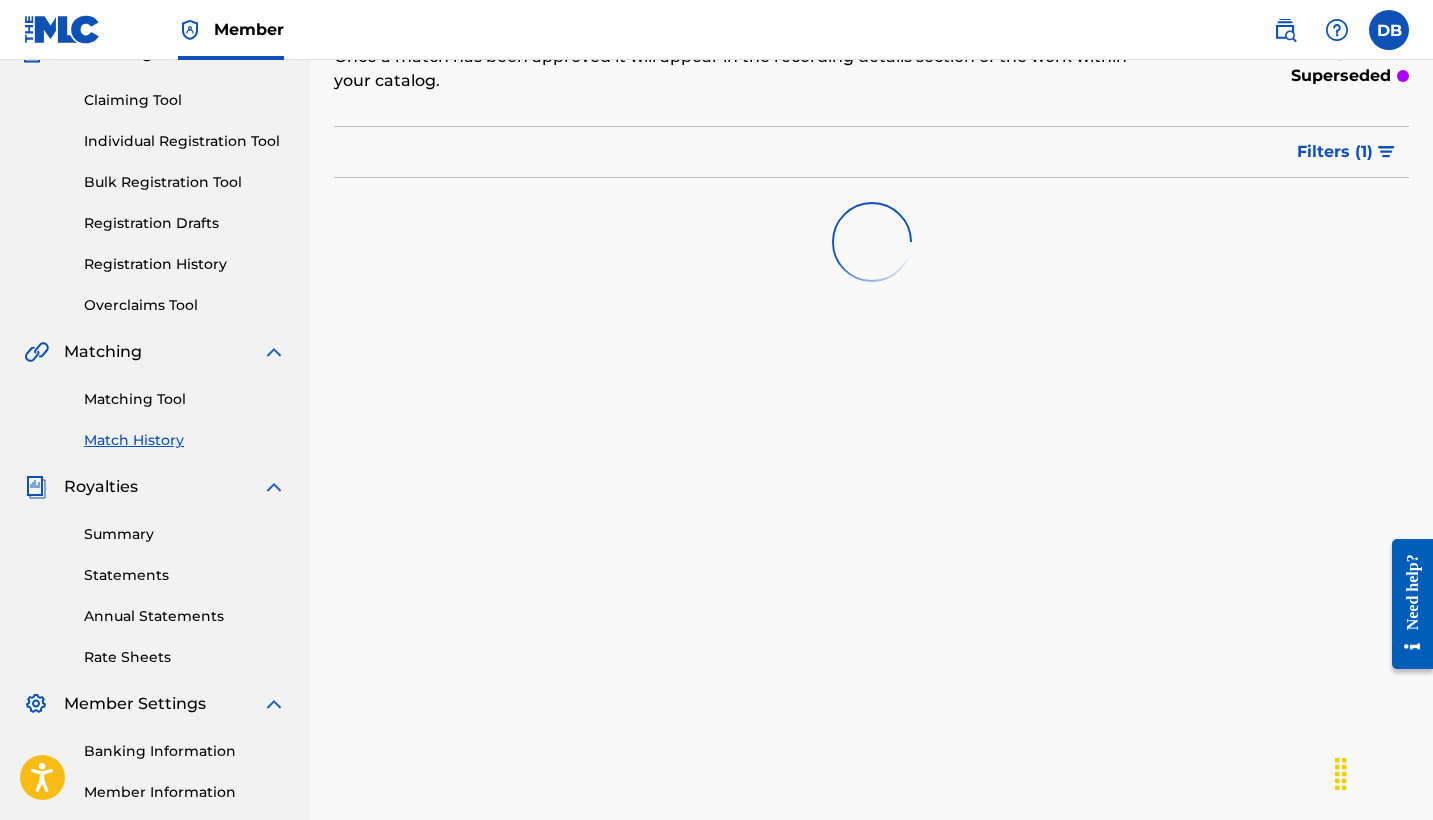 scroll, scrollTop: 0, scrollLeft: 0, axis: both 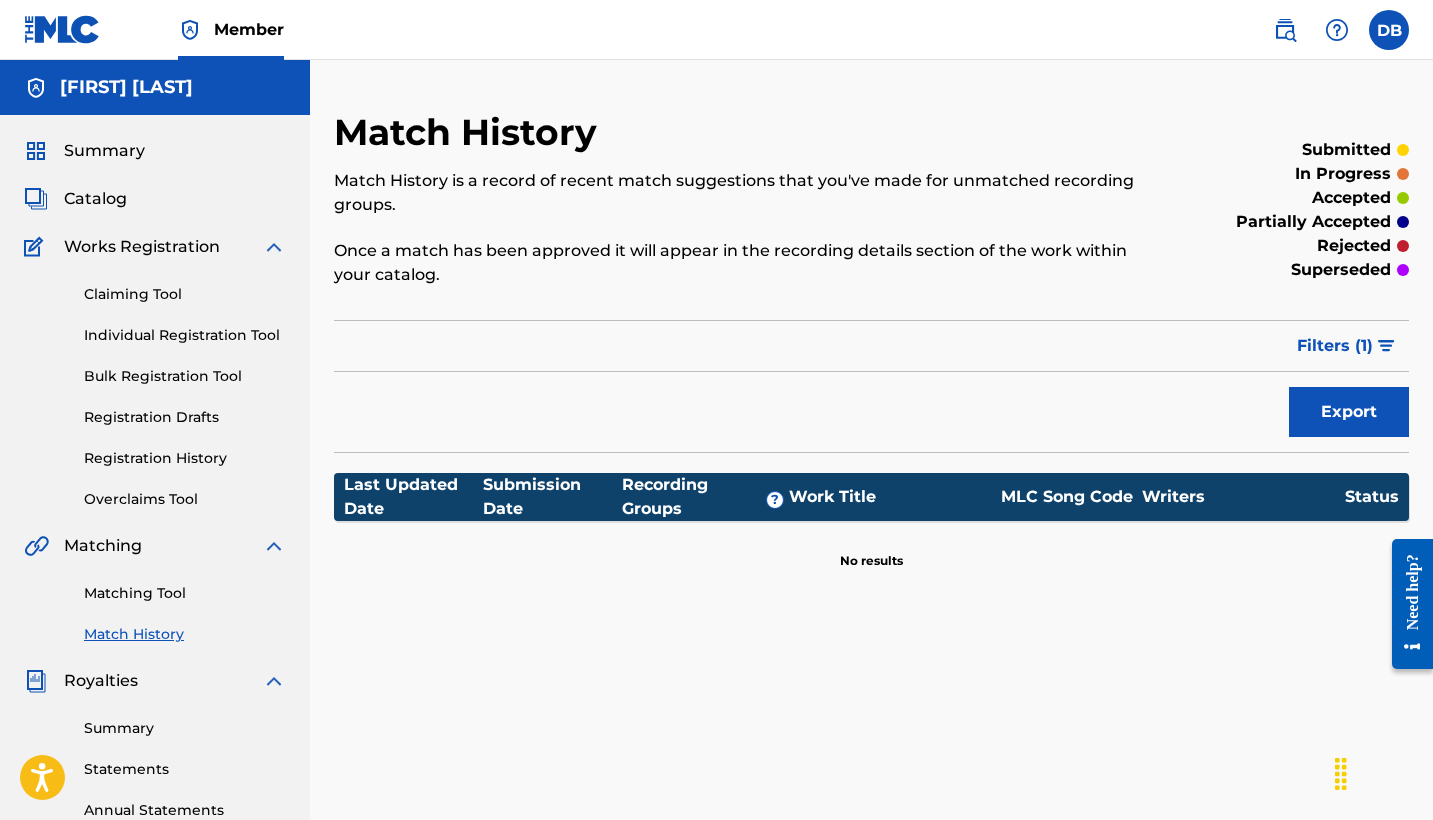 click on "Matching Tool" at bounding box center [185, 593] 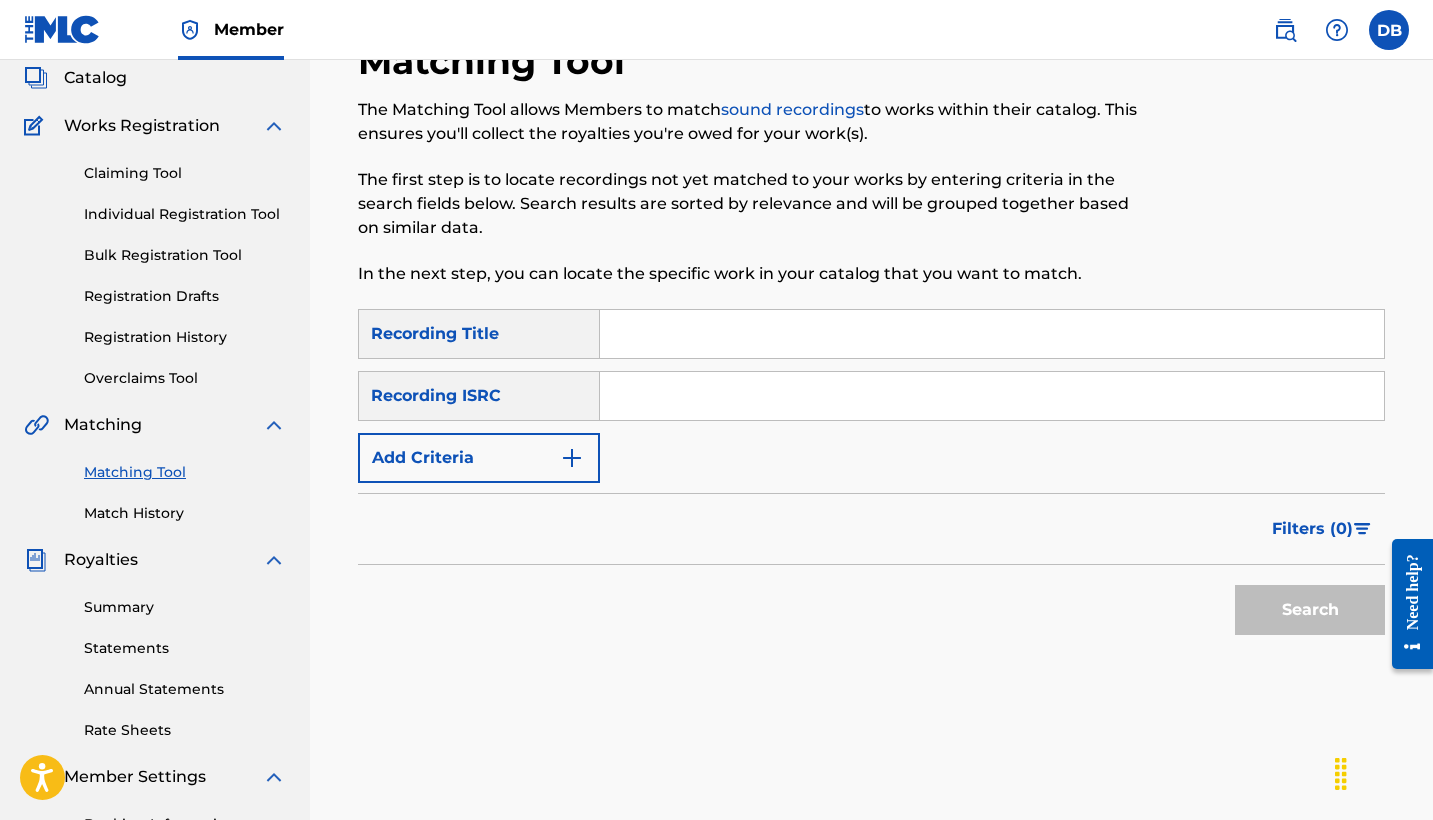 scroll, scrollTop: 123, scrollLeft: 0, axis: vertical 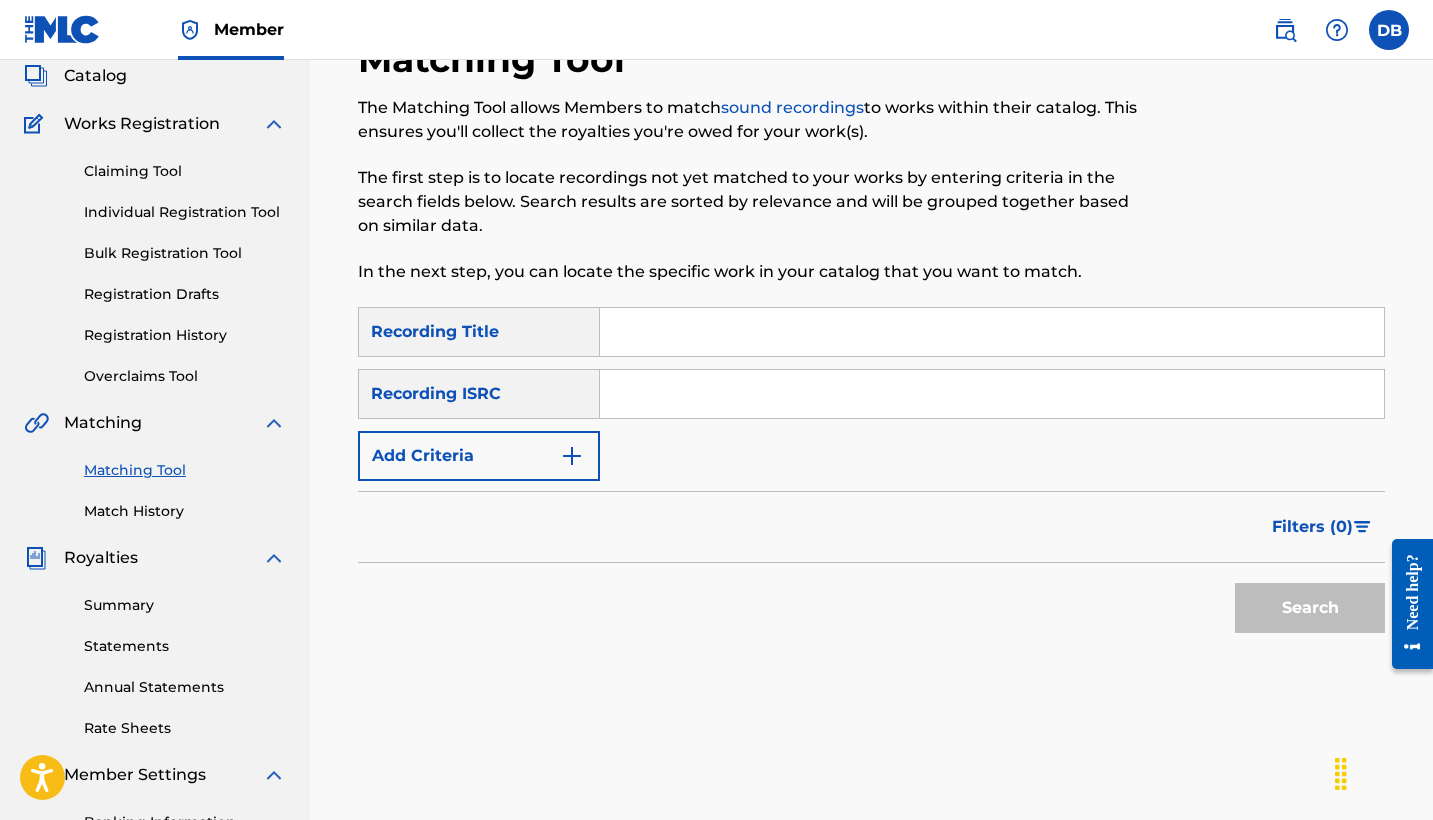 click on "Recording Title" at bounding box center (479, 332) 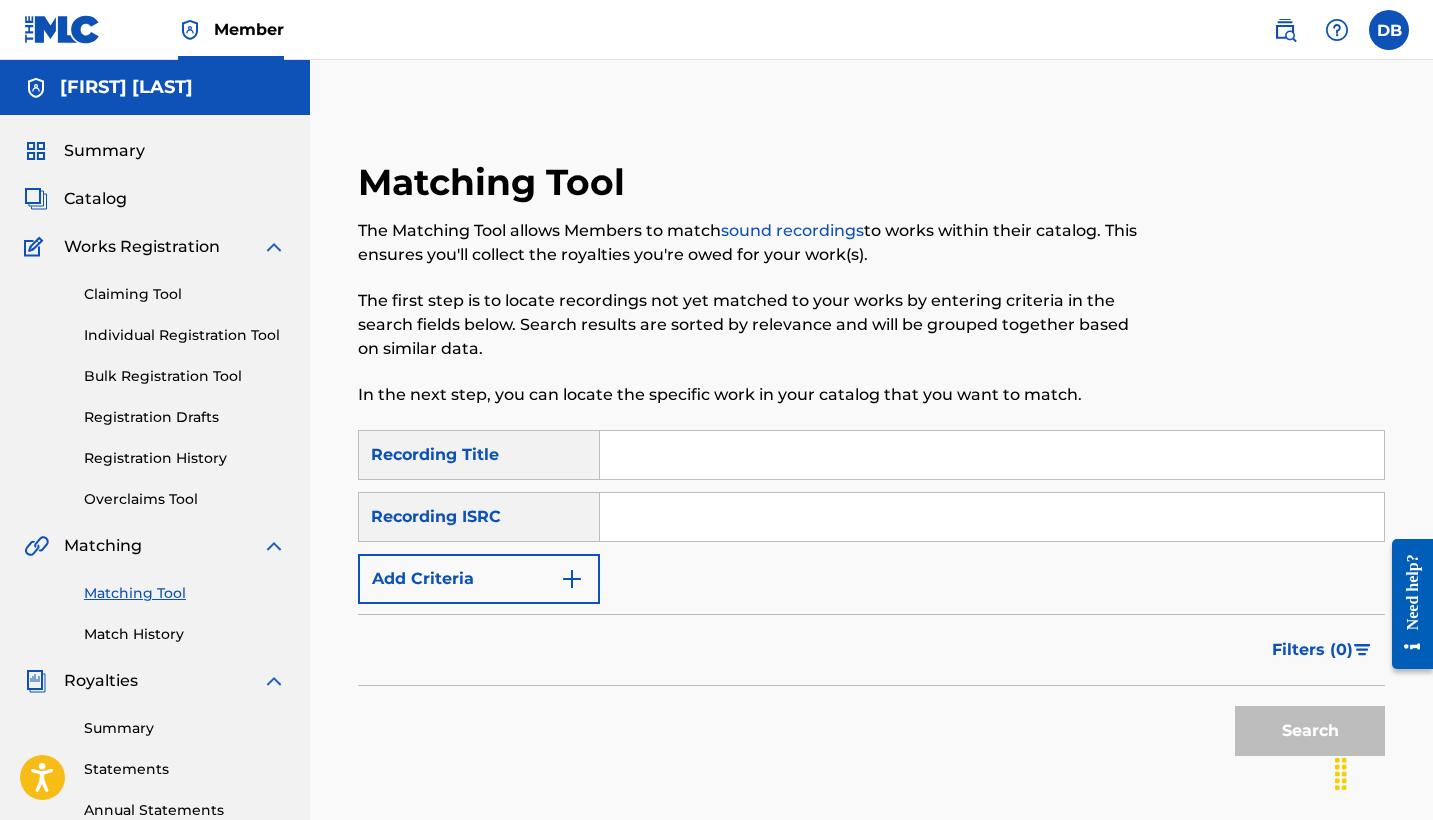 scroll, scrollTop: 0, scrollLeft: 0, axis: both 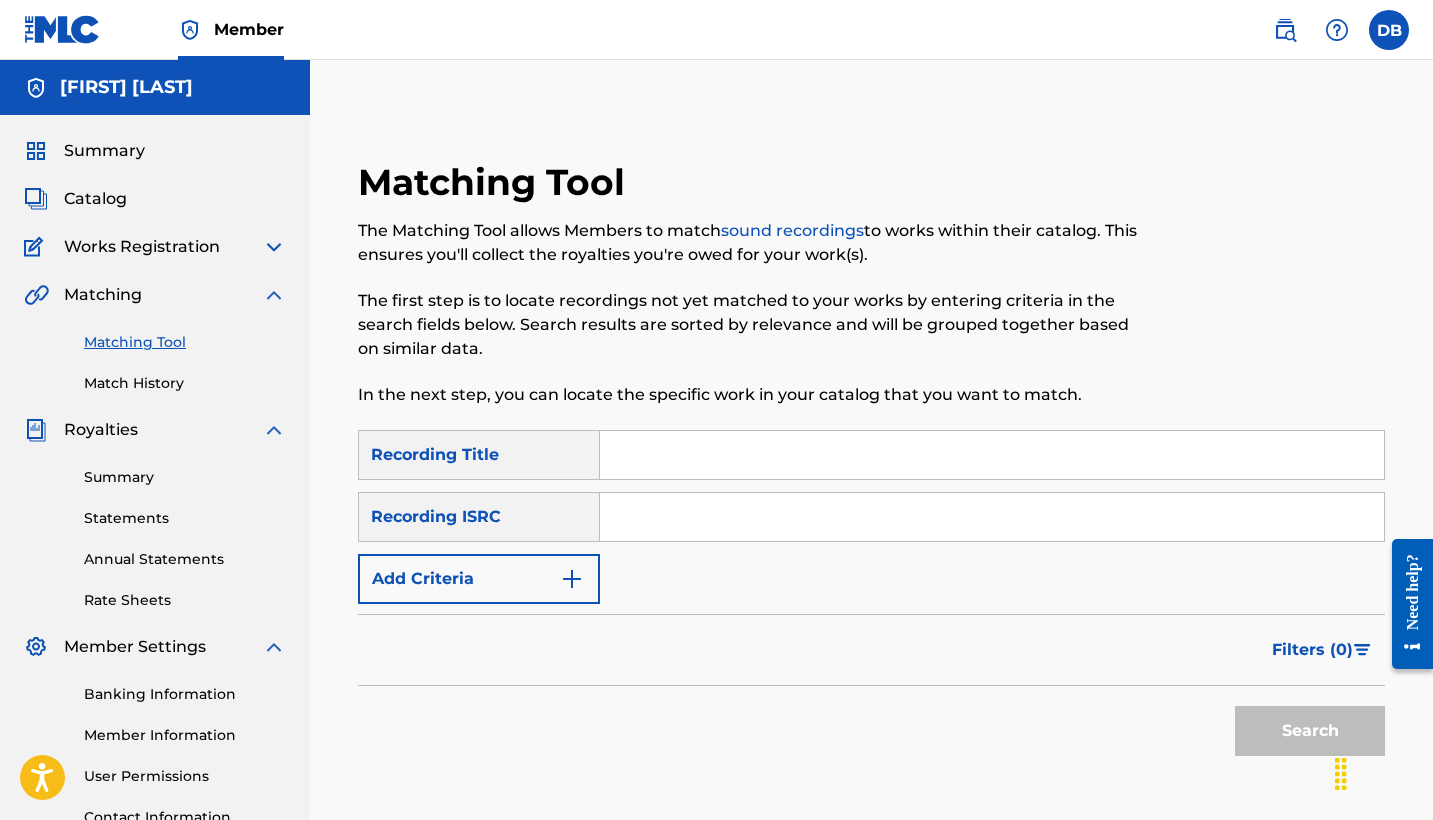 click at bounding box center (274, 295) 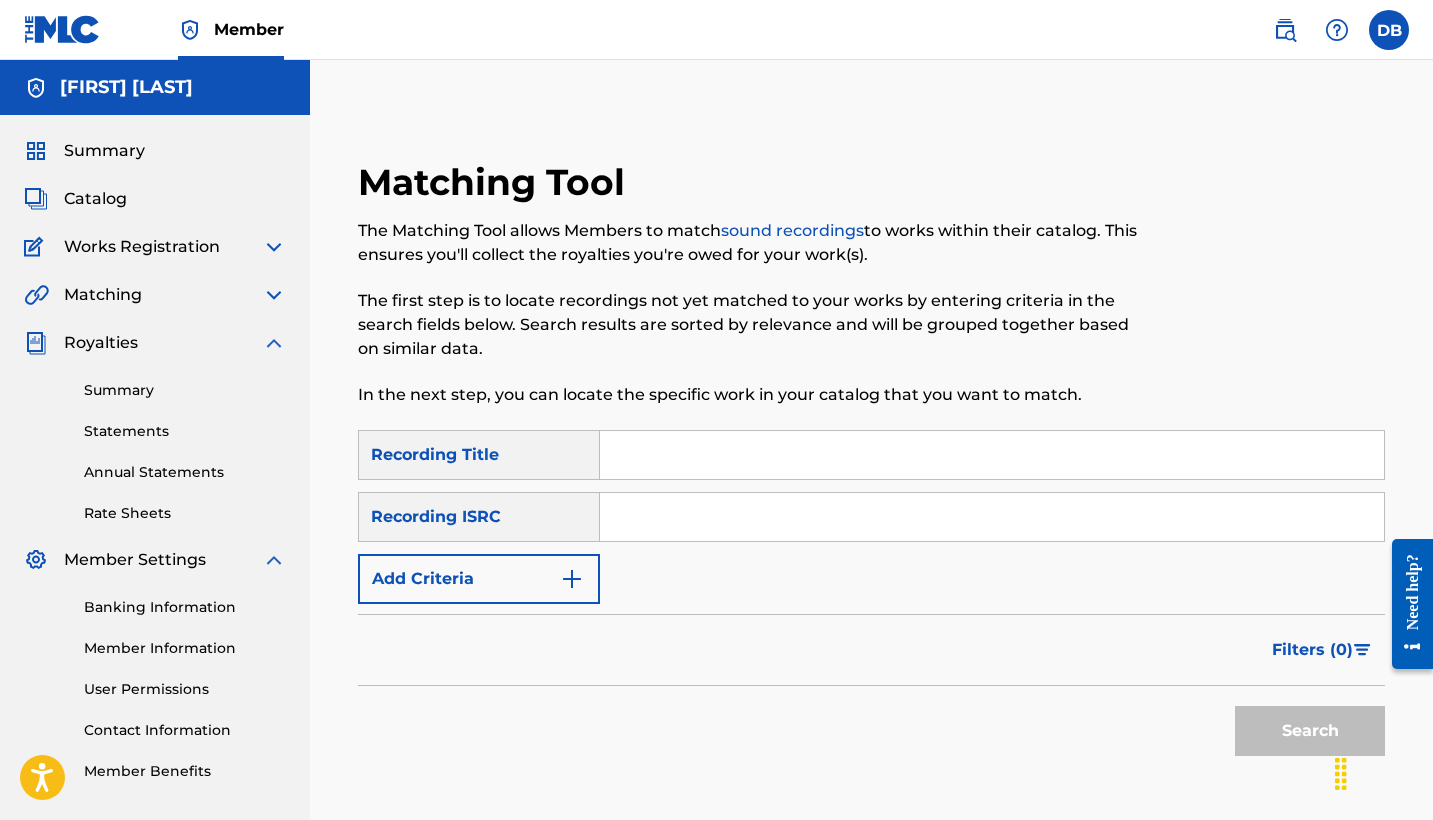 click at bounding box center (274, 343) 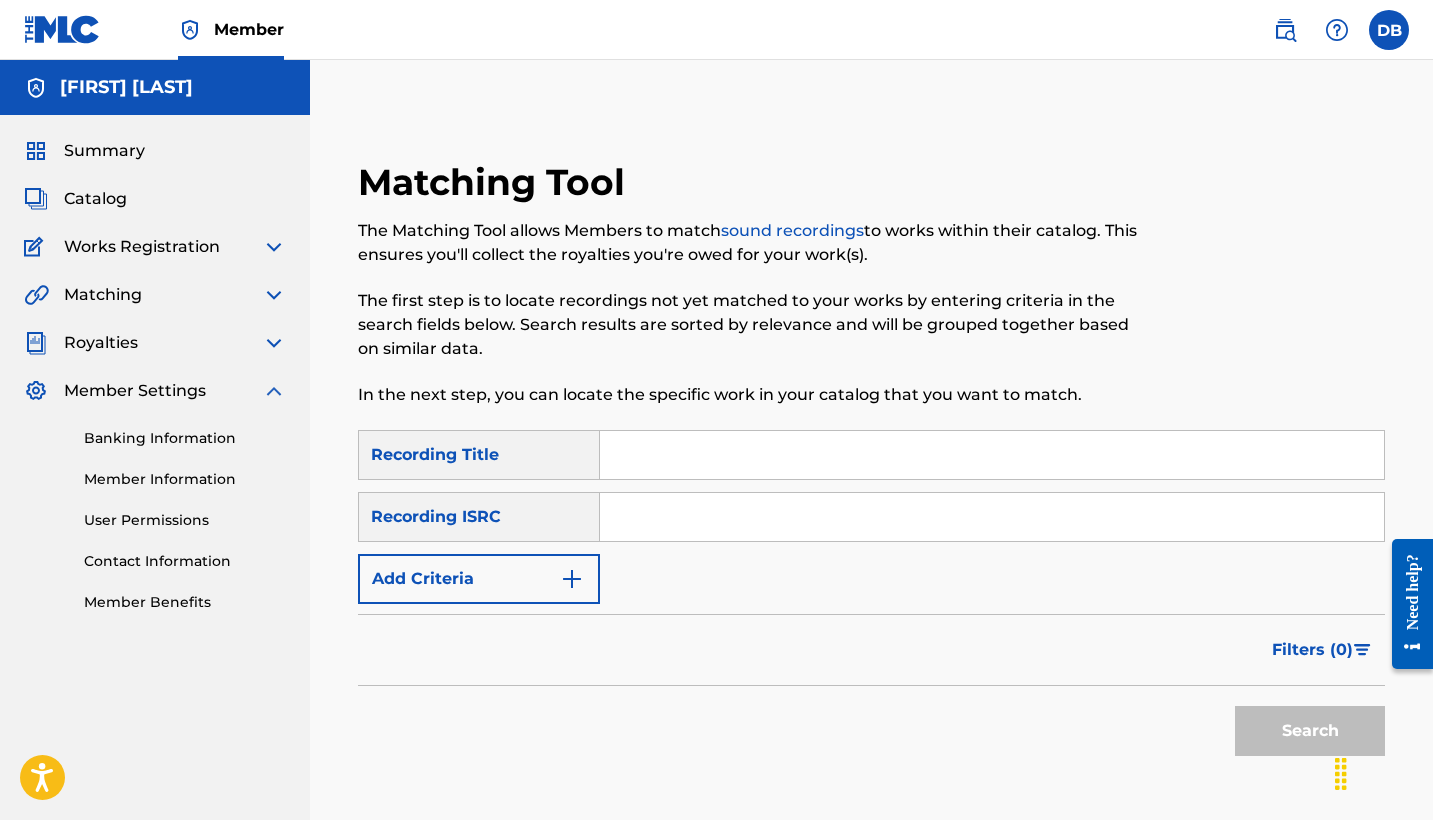 click at bounding box center (274, 391) 